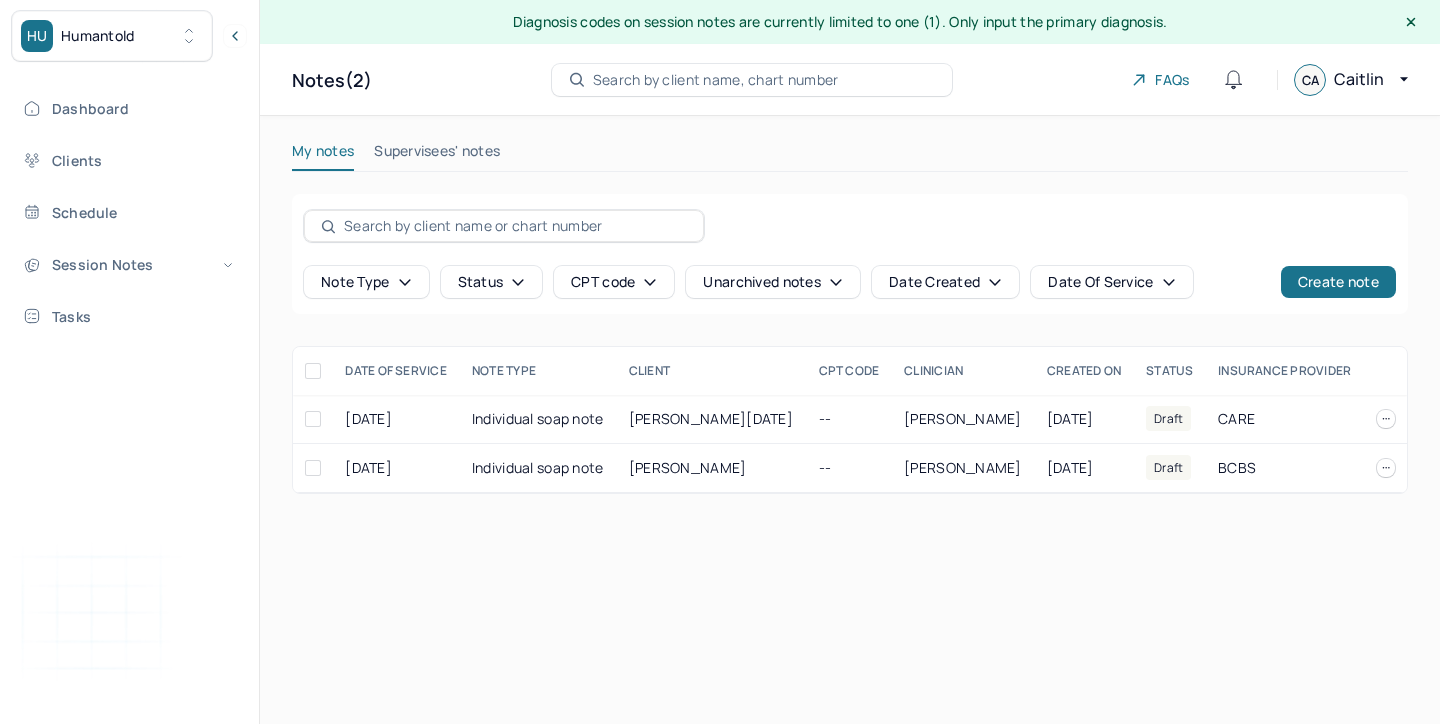 scroll, scrollTop: 0, scrollLeft: 0, axis: both 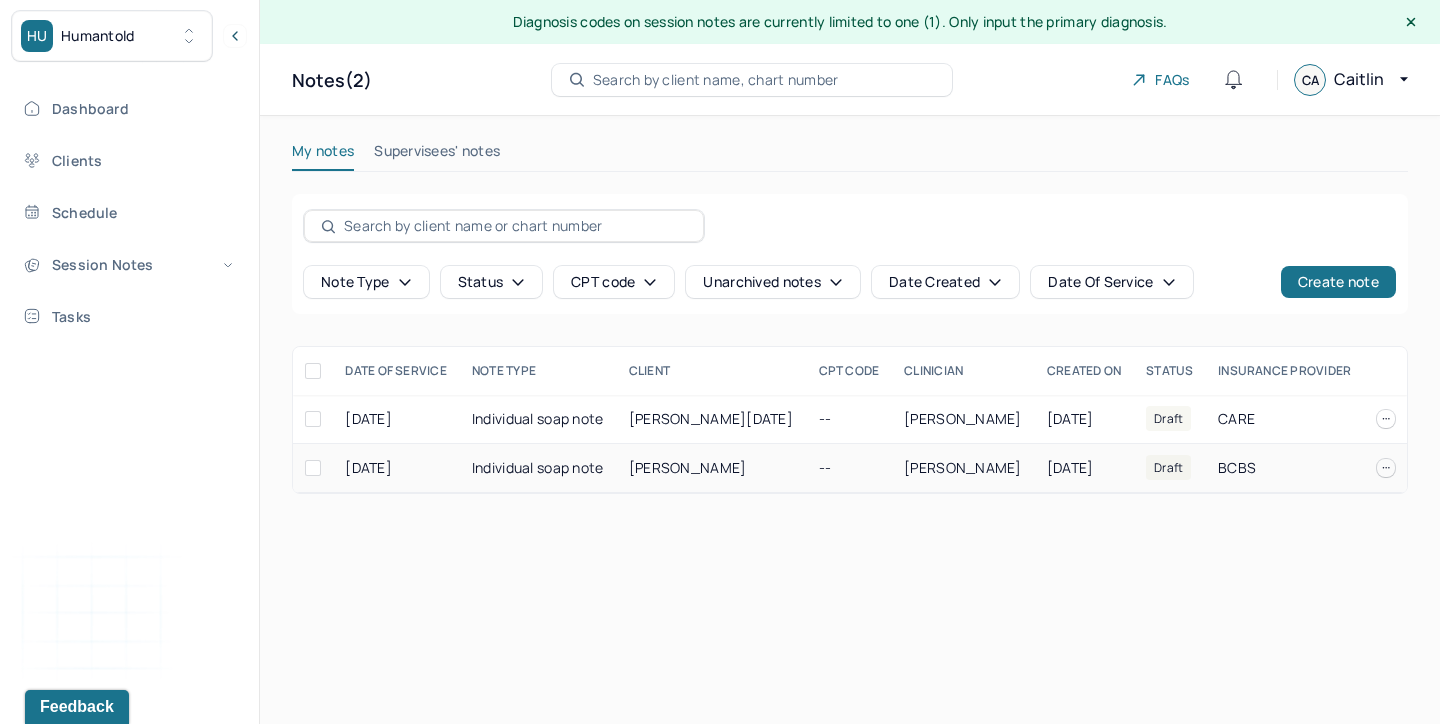 click on "[PERSON_NAME]" at bounding box center (712, 468) 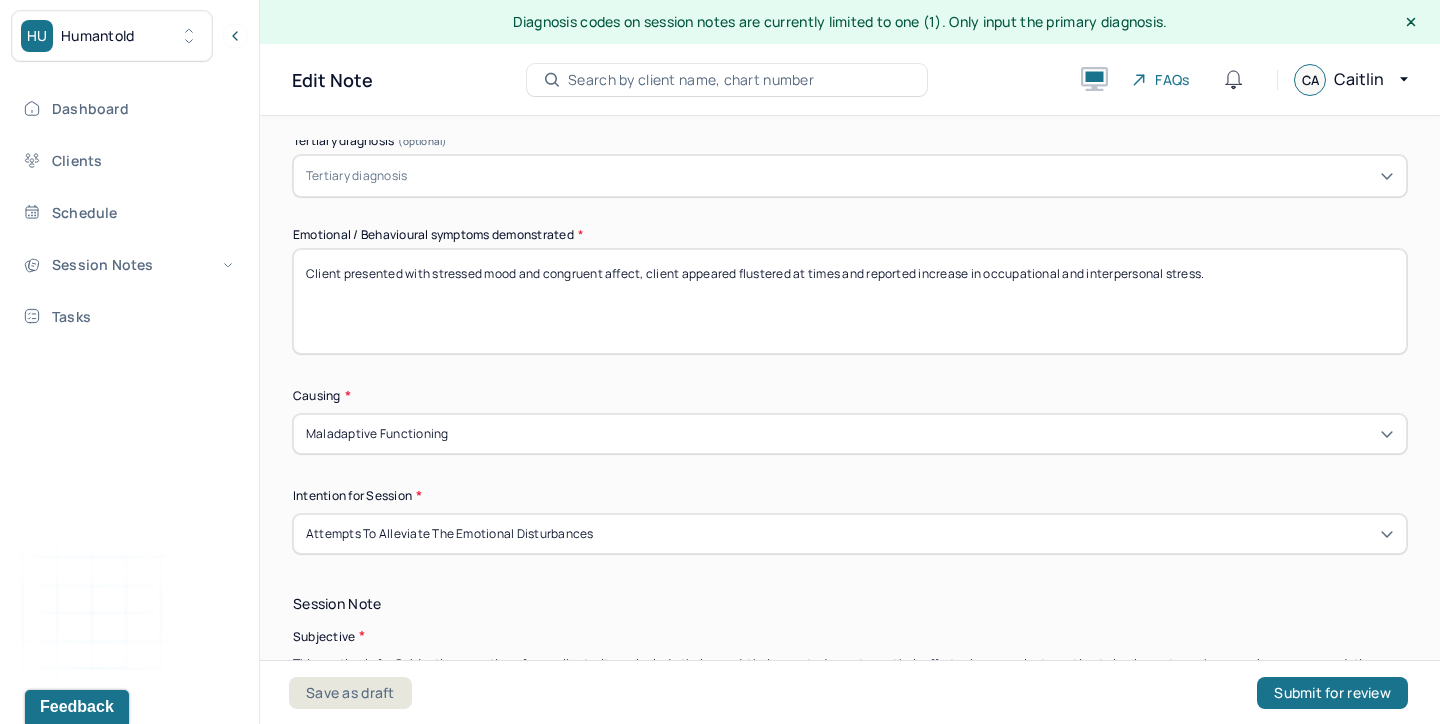 scroll, scrollTop: 721, scrollLeft: 0, axis: vertical 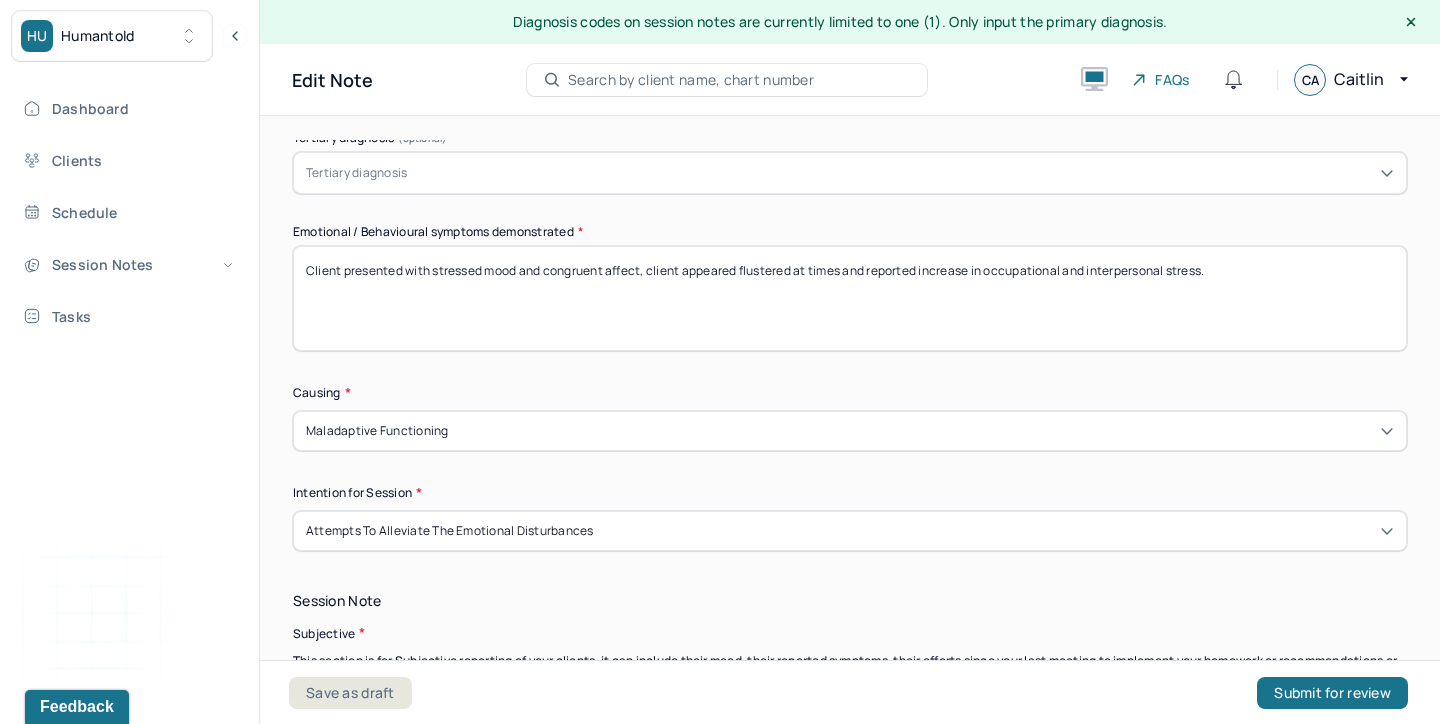 click on "Client presented with stressed mood and congruent affect, client appeared flustered at times and reported increase in occupational and interpersonal stress." at bounding box center (850, 298) 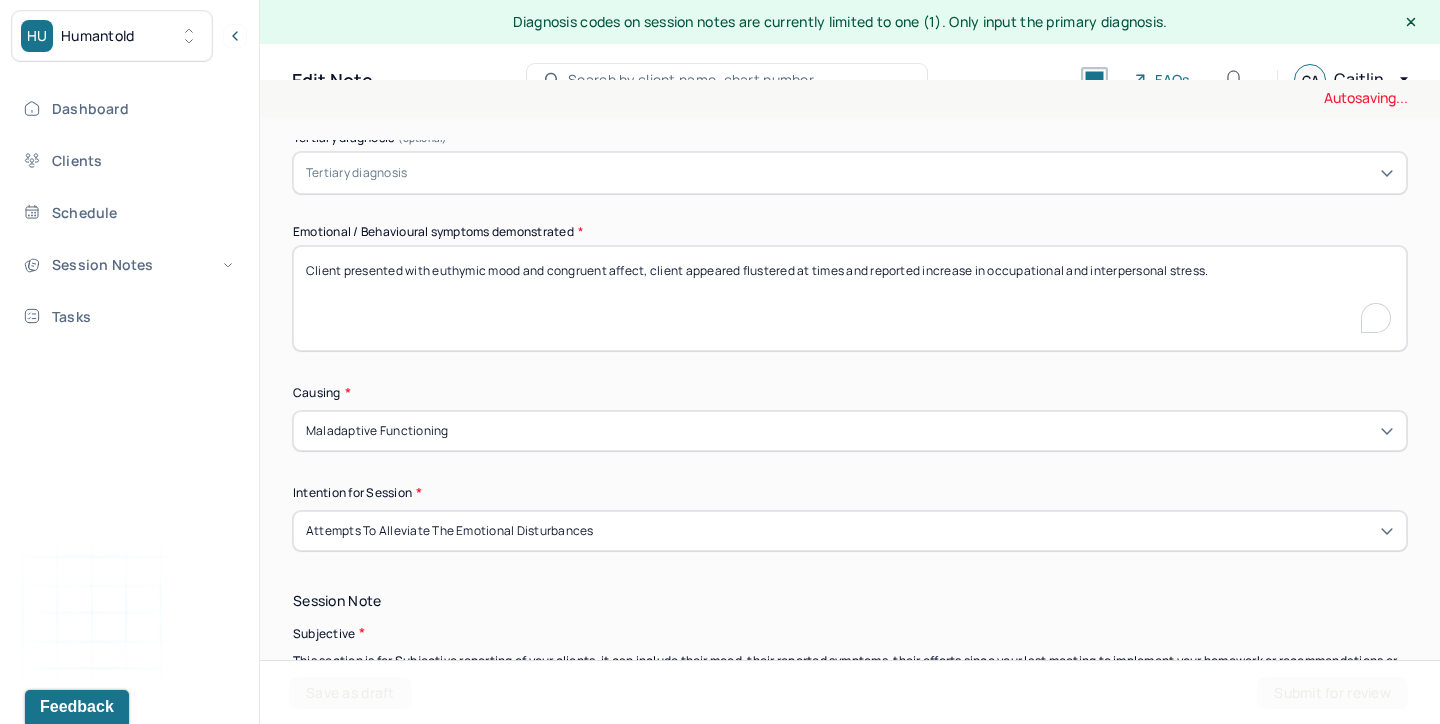 drag, startPoint x: 1217, startPoint y: 267, endPoint x: 922, endPoint y: 262, distance: 295.04236 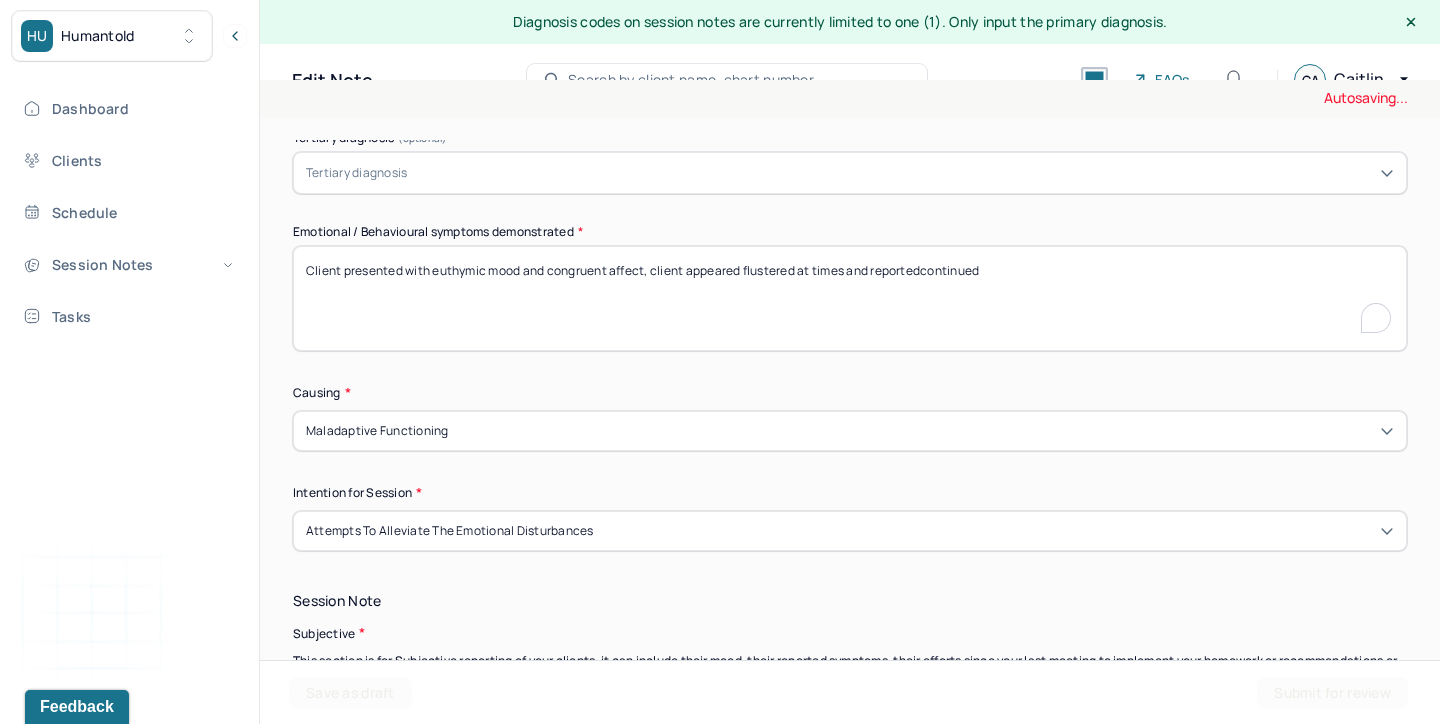 click on "Client presented with stressed mood and congruent affect, client appeared flustered at times and reported increase in occupational and interpersonal stress." at bounding box center (850, 298) 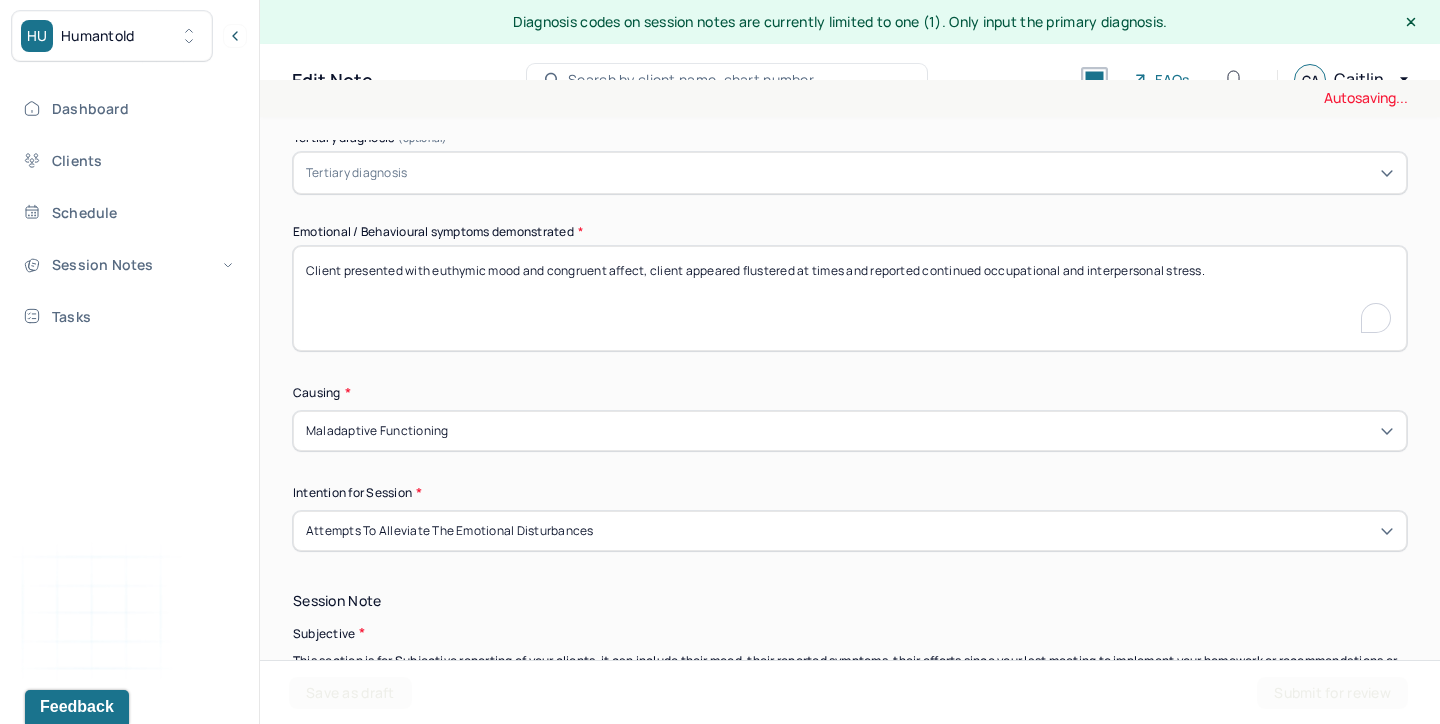 click on "Client presented with stressed mood and congruent affect, client appeared flustered at times and reported increase in occupational and interpersonal stress." at bounding box center [850, 298] 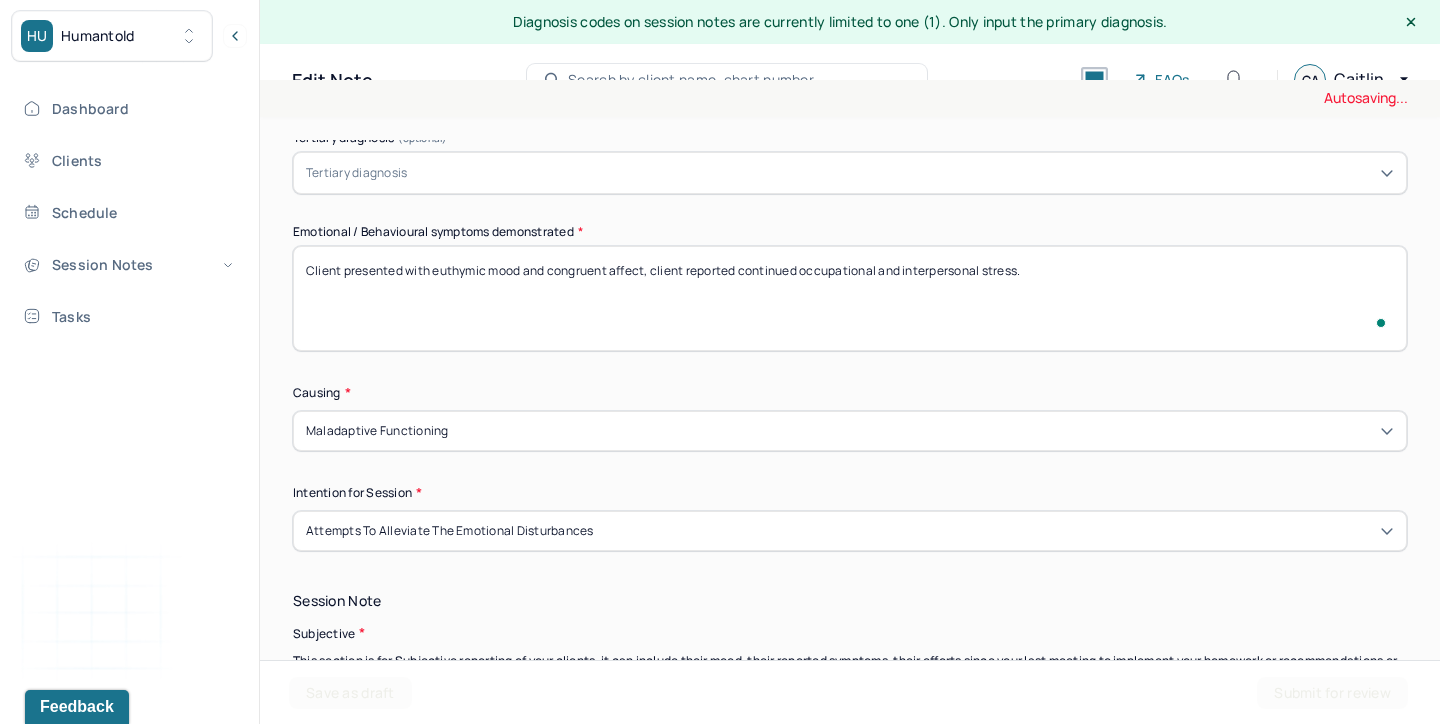 type on "Client presented with euthymic mood and congruent affect, client reported continued occupational and interpersonal stress." 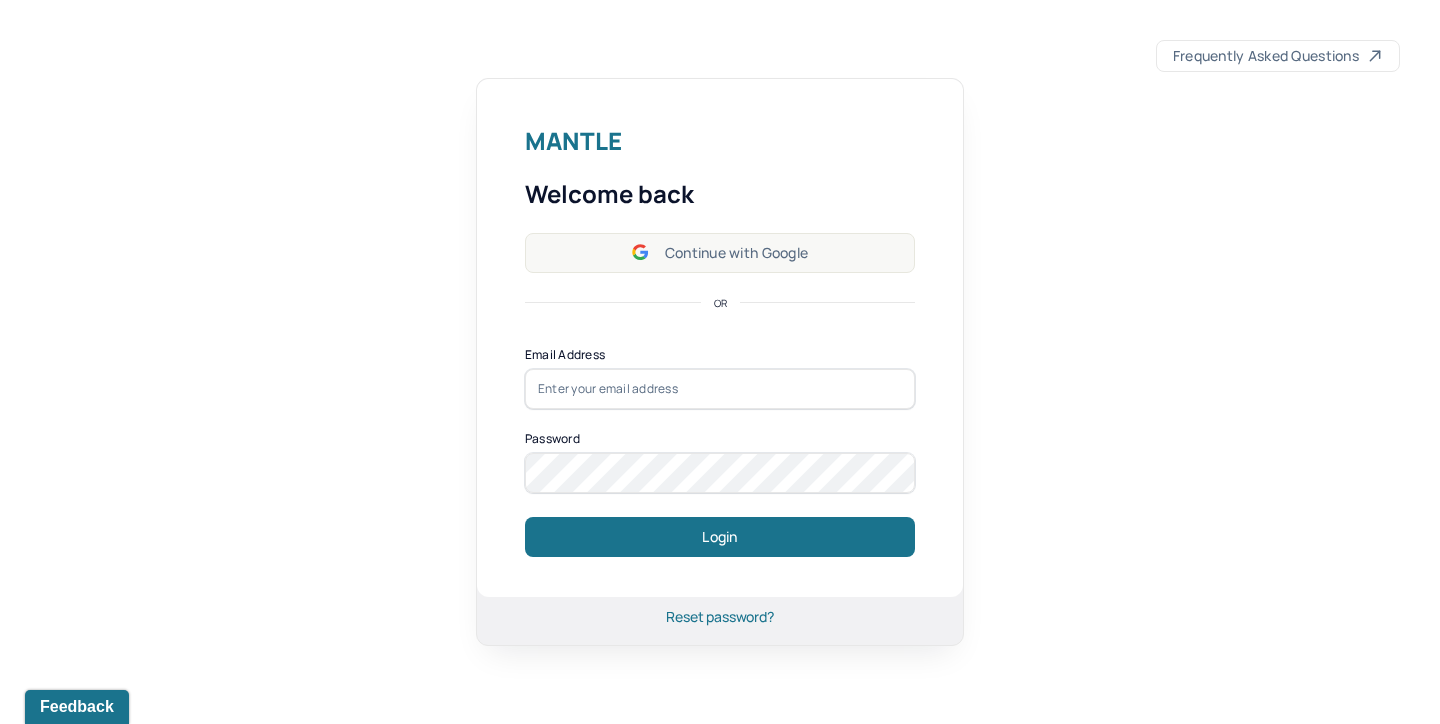 click on "Continue with Google" at bounding box center (720, 253) 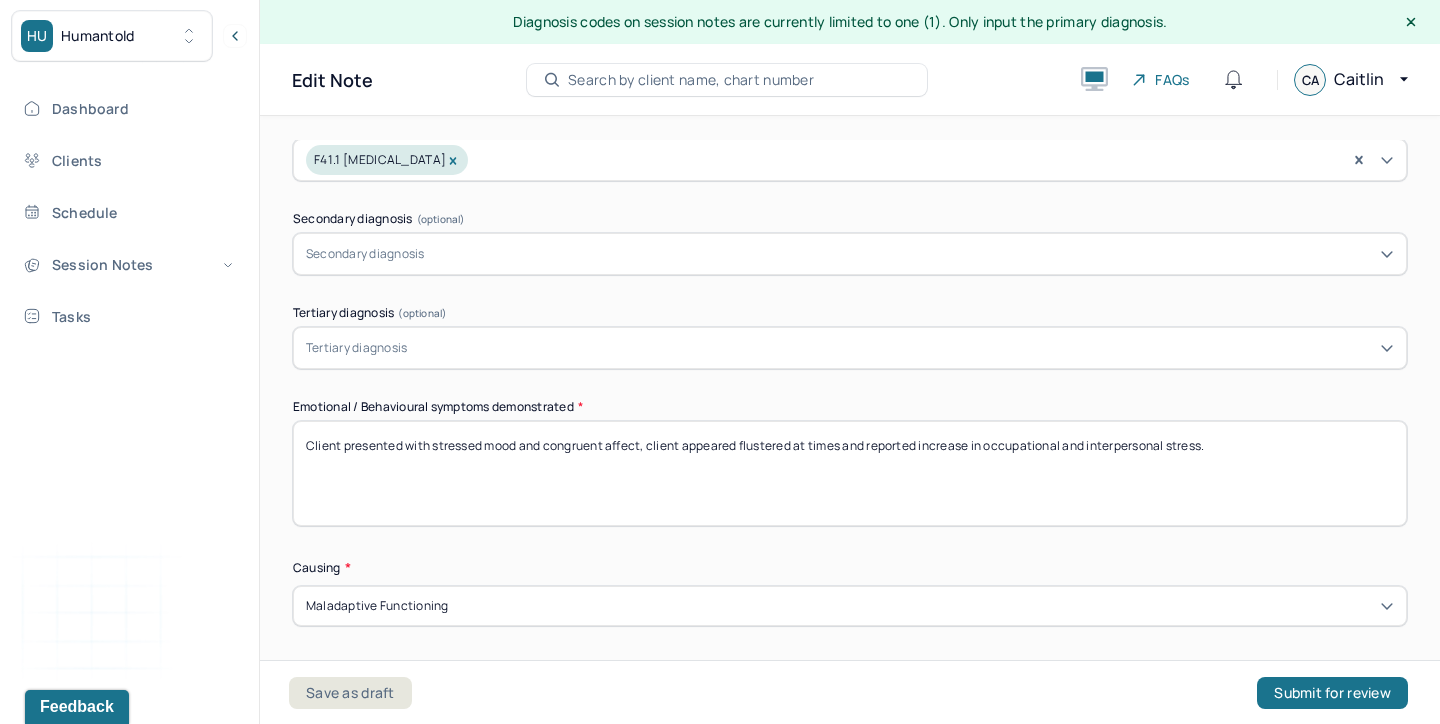 scroll, scrollTop: 593, scrollLeft: 0, axis: vertical 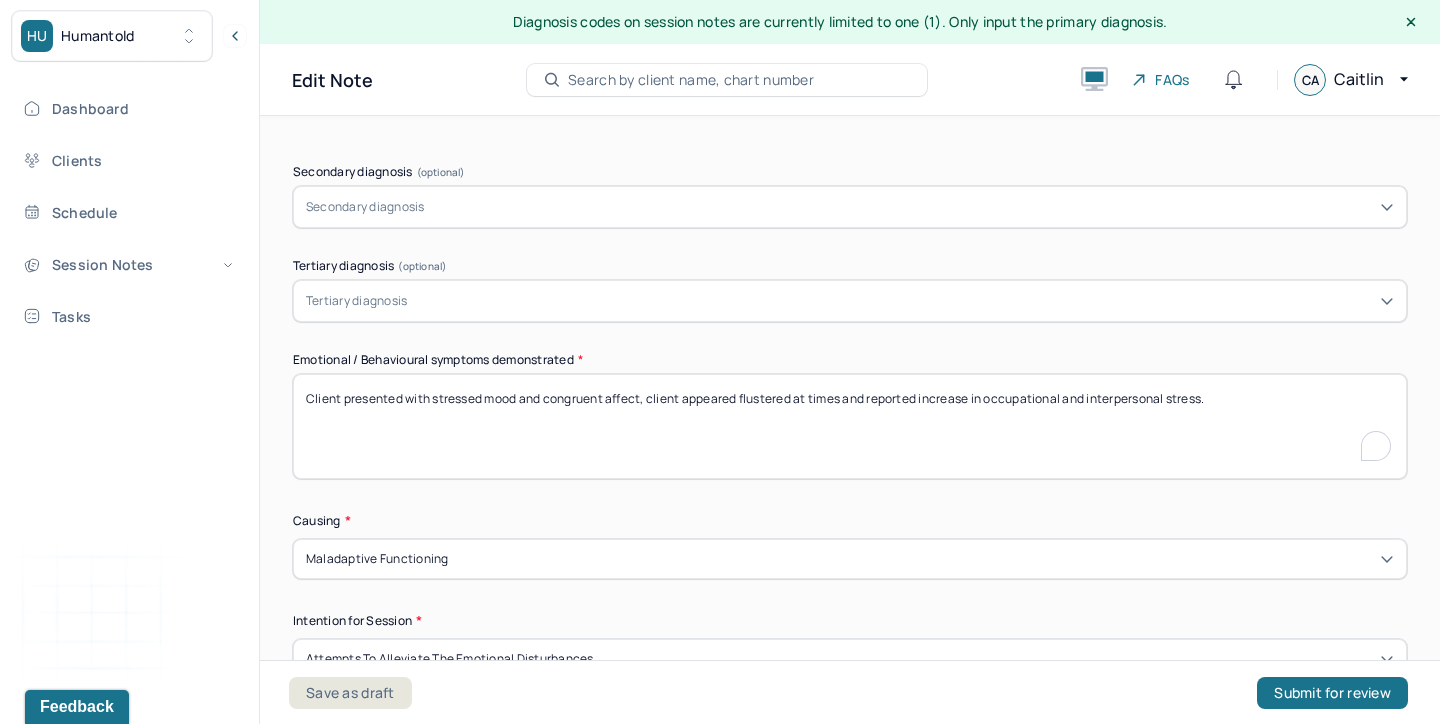 drag, startPoint x: 641, startPoint y: 398, endPoint x: 431, endPoint y: 387, distance: 210.2879 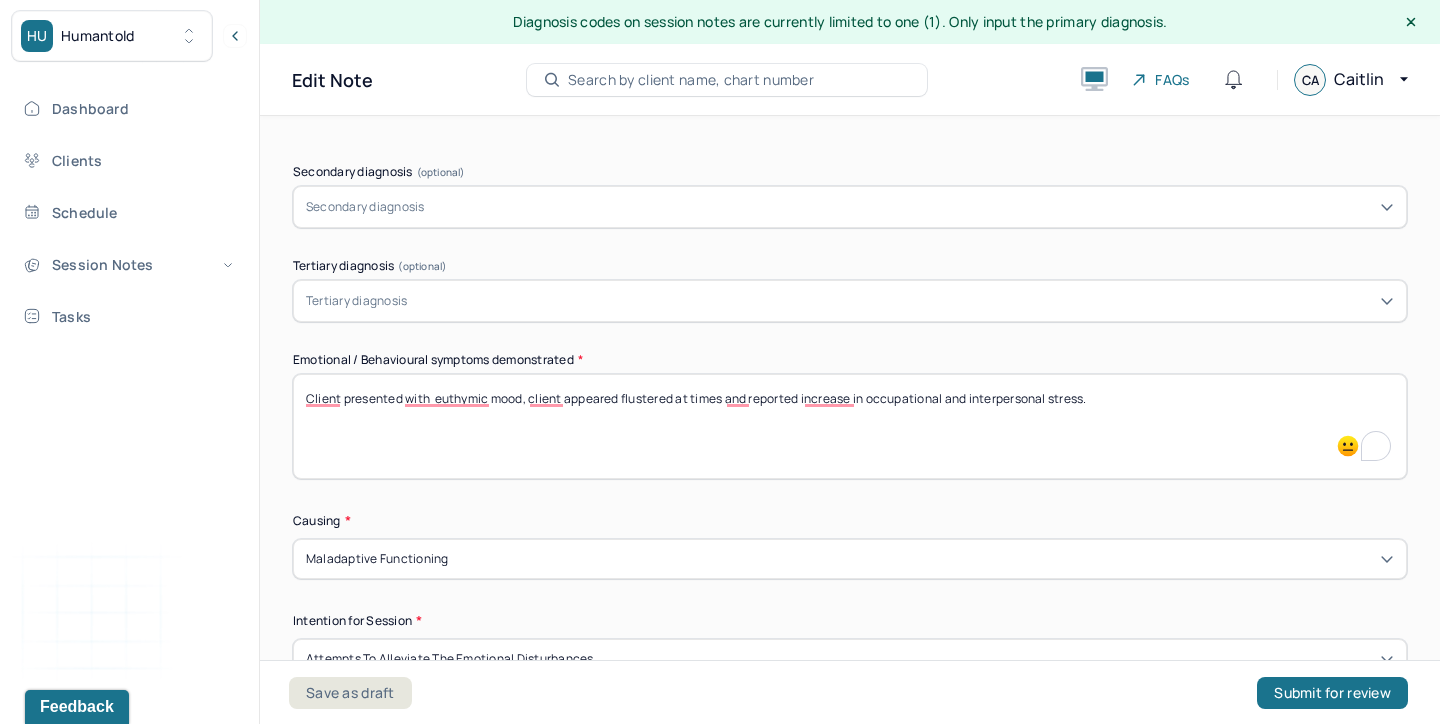 drag, startPoint x: 1153, startPoint y: 397, endPoint x: 646, endPoint y: 388, distance: 507.07986 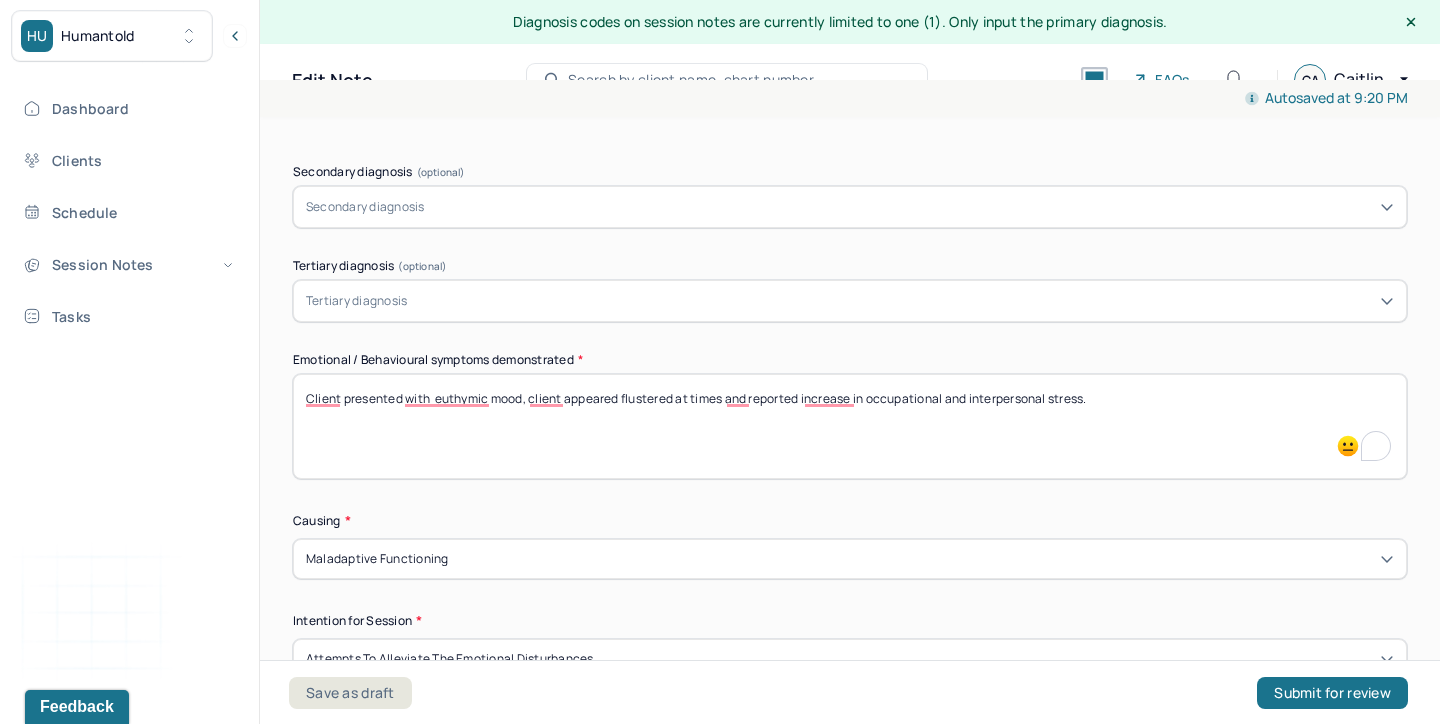 click on "Client presented with  euthymic mood, client appeared flustered at times and reported increase in occupational and interpersonal stress." at bounding box center [850, 426] 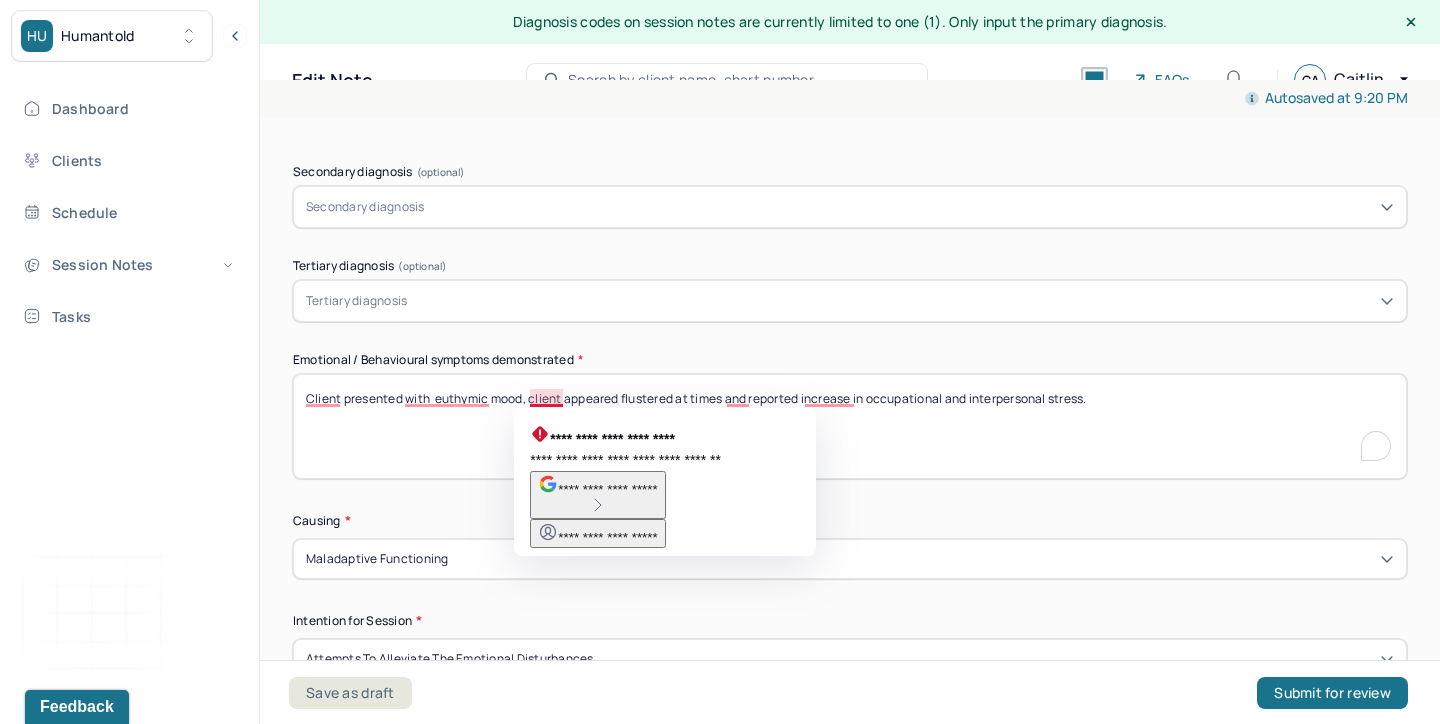 drag, startPoint x: 748, startPoint y: 399, endPoint x: 563, endPoint y: 389, distance: 185.27008 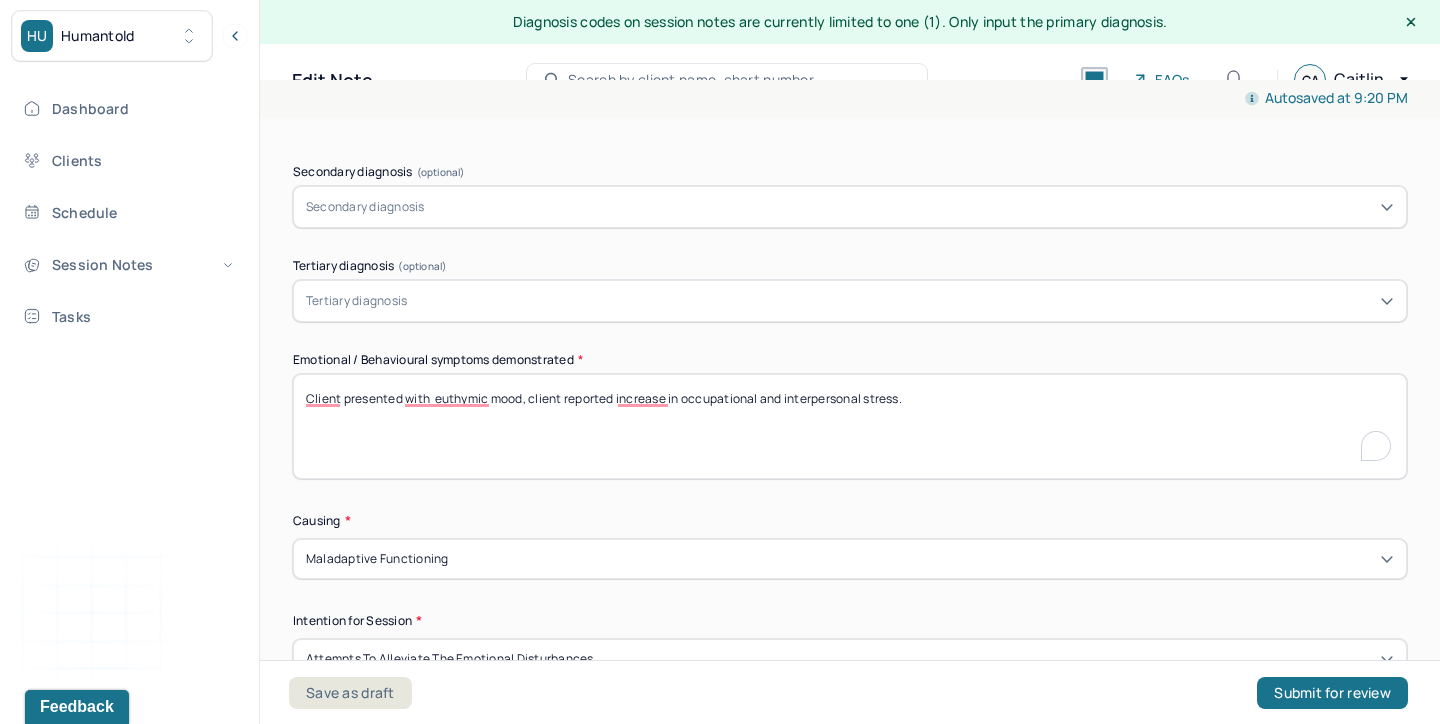 drag, startPoint x: 685, startPoint y: 397, endPoint x: 614, endPoint y: 393, distance: 71.11259 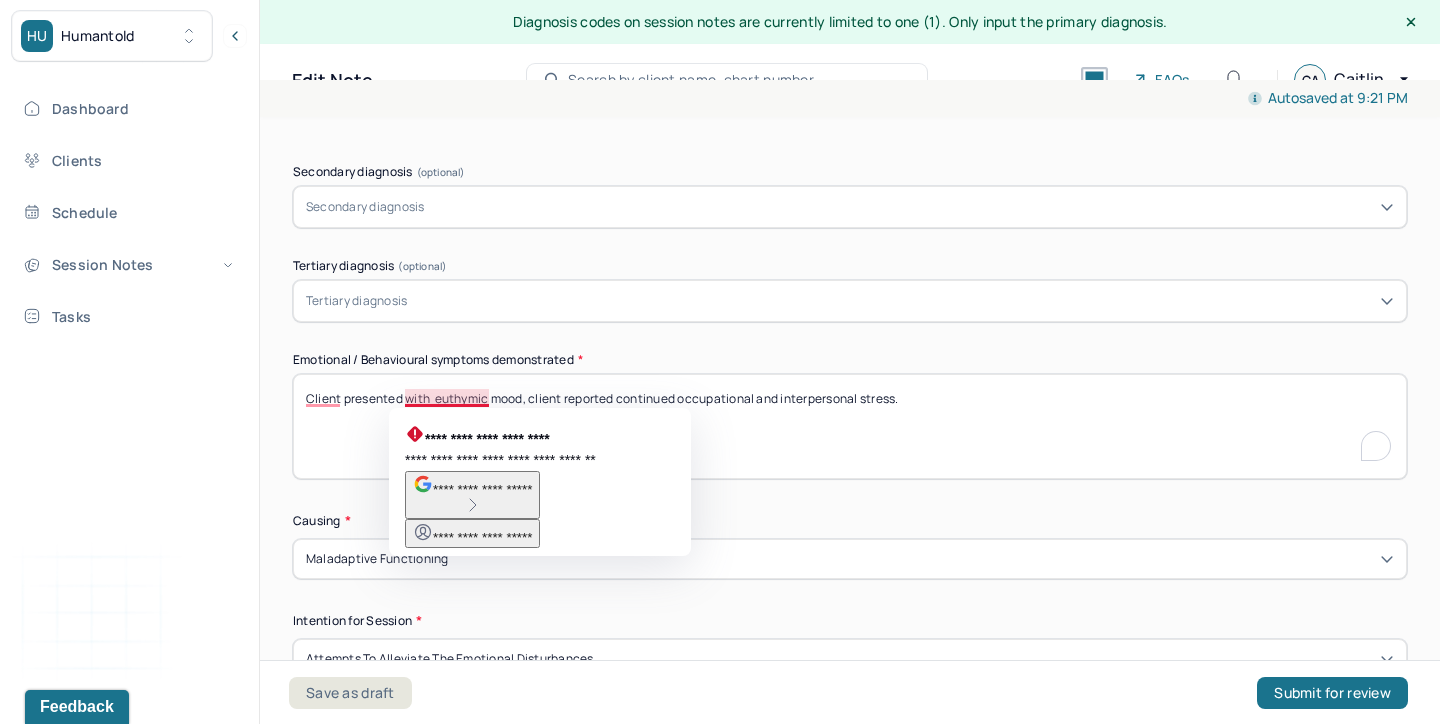 click on "Client presented with  euthymic mood, client reported continued occupational and interpersonal stress." at bounding box center (850, 426) 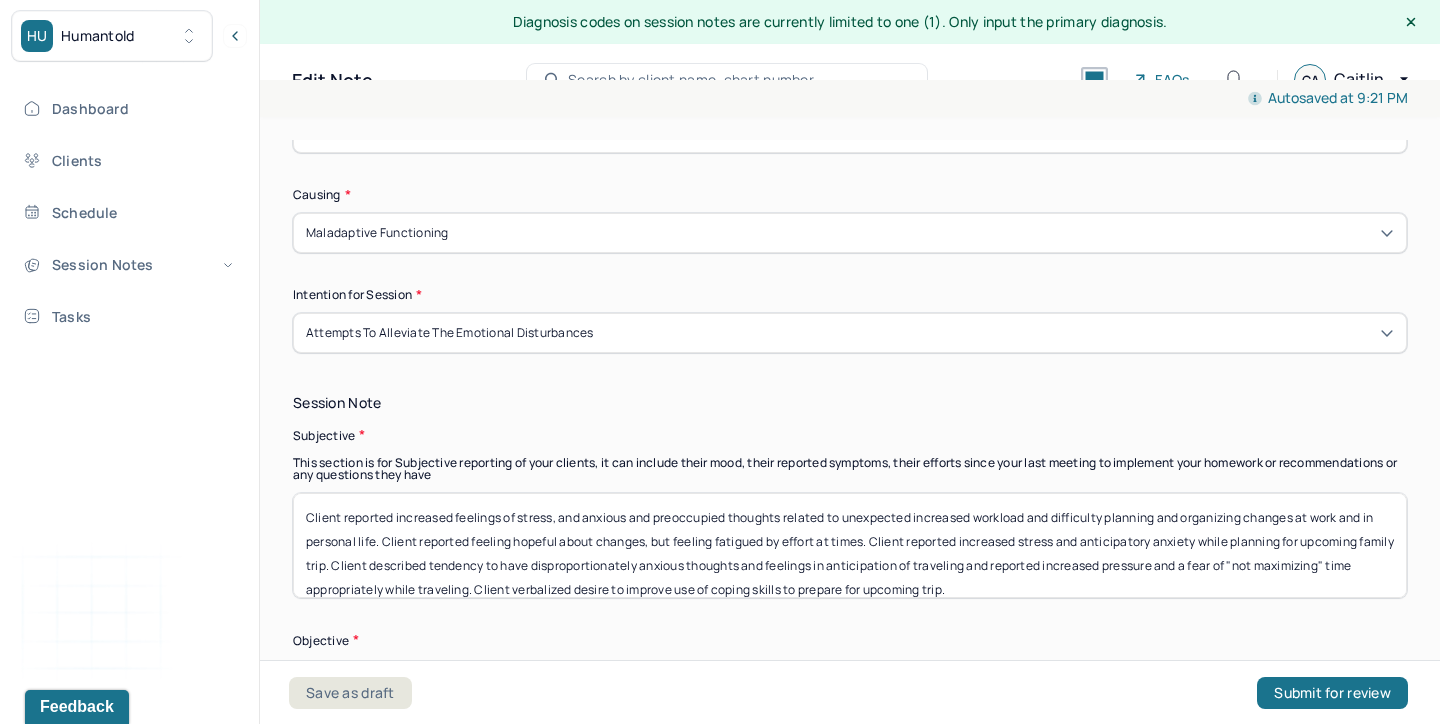 scroll, scrollTop: 917, scrollLeft: 0, axis: vertical 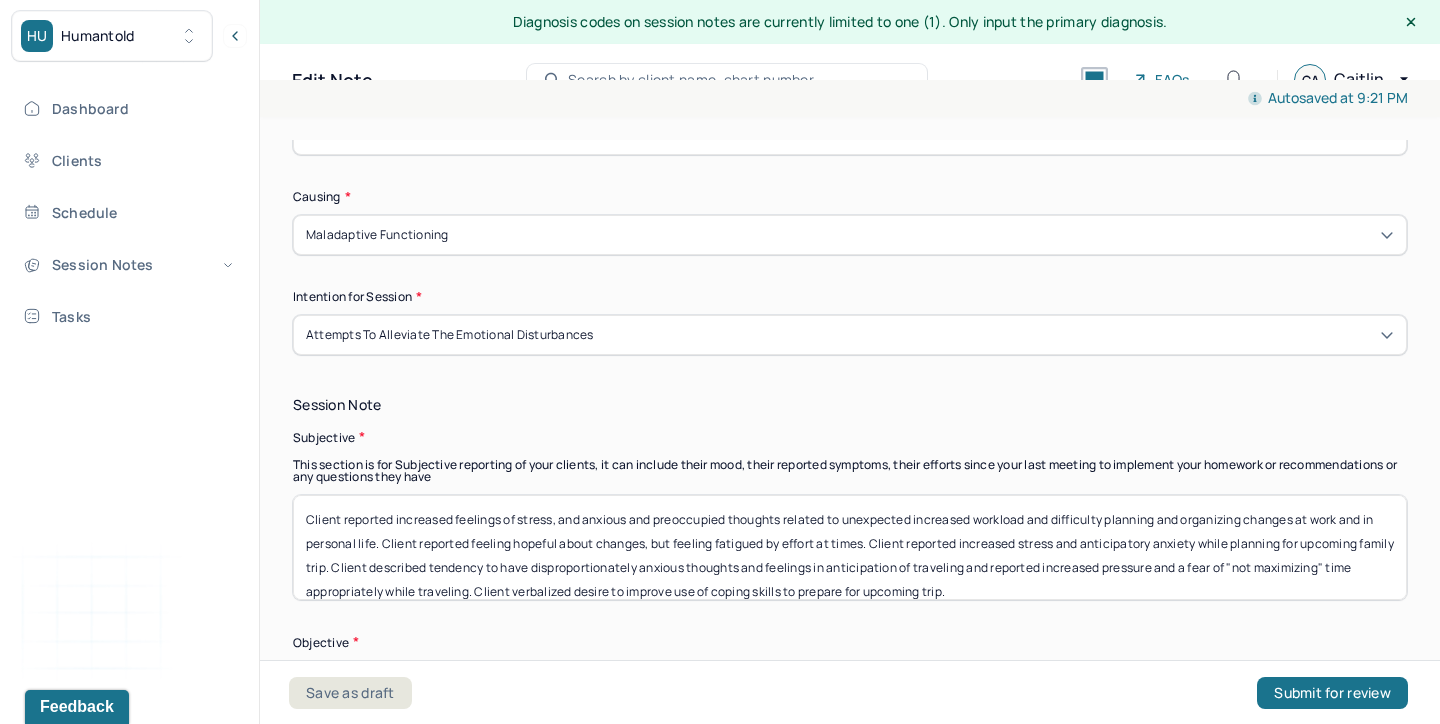 click on "Attempts to alleviate the emotional disturbances" at bounding box center (850, 335) 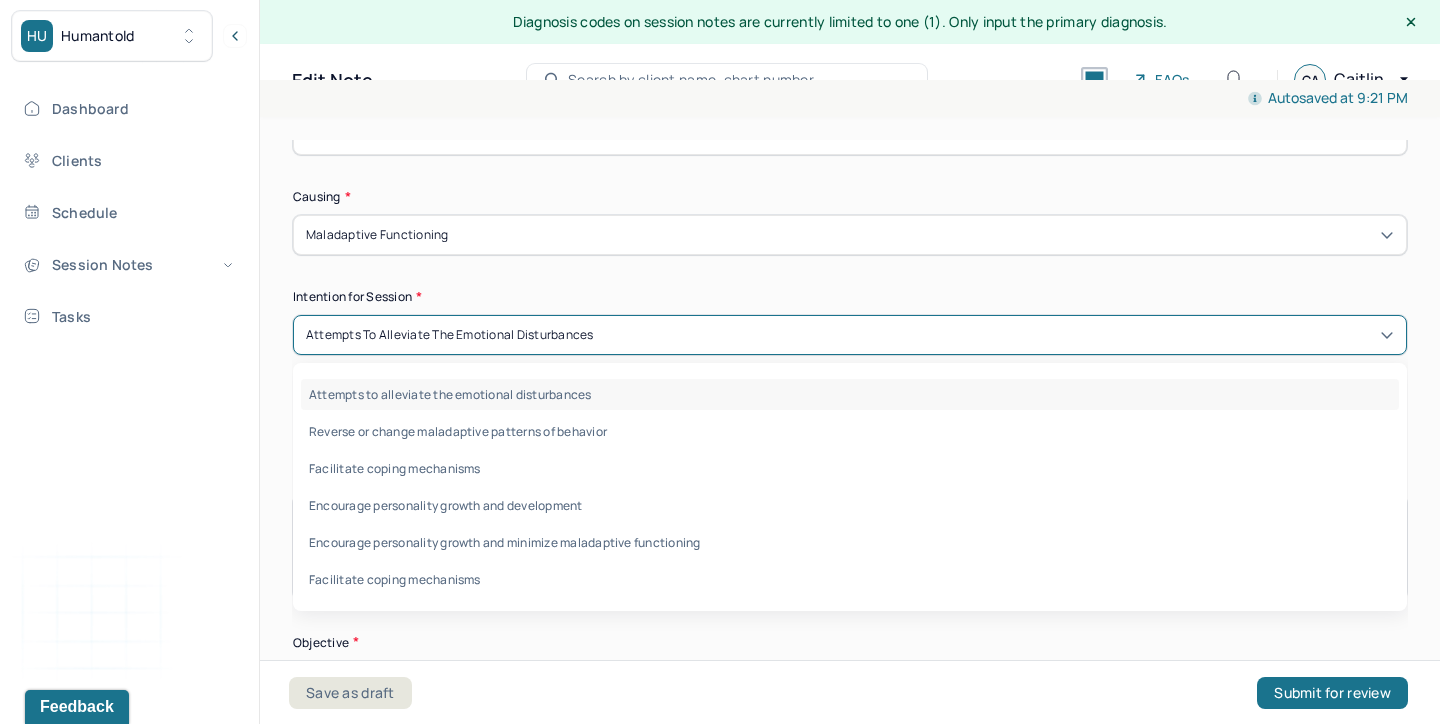 click on "Appointment location * In person Primary diagnosis * F41.1 [MEDICAL_DATA] Secondary diagnosis (optional) Secondary diagnosis Tertiary diagnosis (optional) Tertiary diagnosis Emotional / Behavioural symptoms demonstrated * Client presented with euthymic mood, client reported continued occupational and interpersonal stress. Causing * Maladaptive Functioning Intention for Session * Attempts to alleviate the emotional disturbances selected, 1 of 6. 6 results available. Use Up and Down to choose options, press Enter to select the currently focused option, press Escape to exit the menu, press Tab to select the option and exit the menu. Attempts to alleviate the emotional disturbances Attempts to alleviate the emotional disturbances Reverse or change maladaptive patterns of behavior Facilitate coping mechanisms Encourage personality growth and development Encourage personality growth and minimize maladaptive functioning Facilitate coping mechanisms" at bounding box center [850, -3] 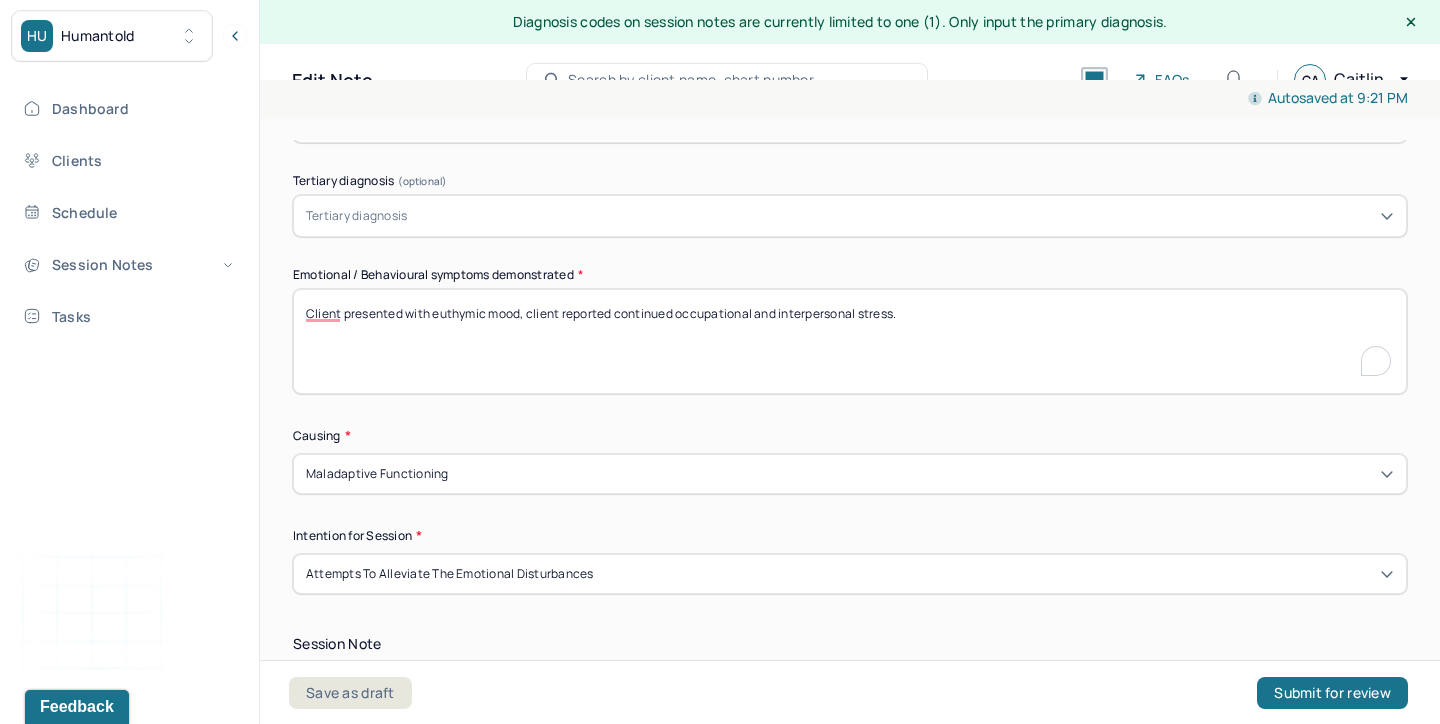 scroll, scrollTop: 679, scrollLeft: 0, axis: vertical 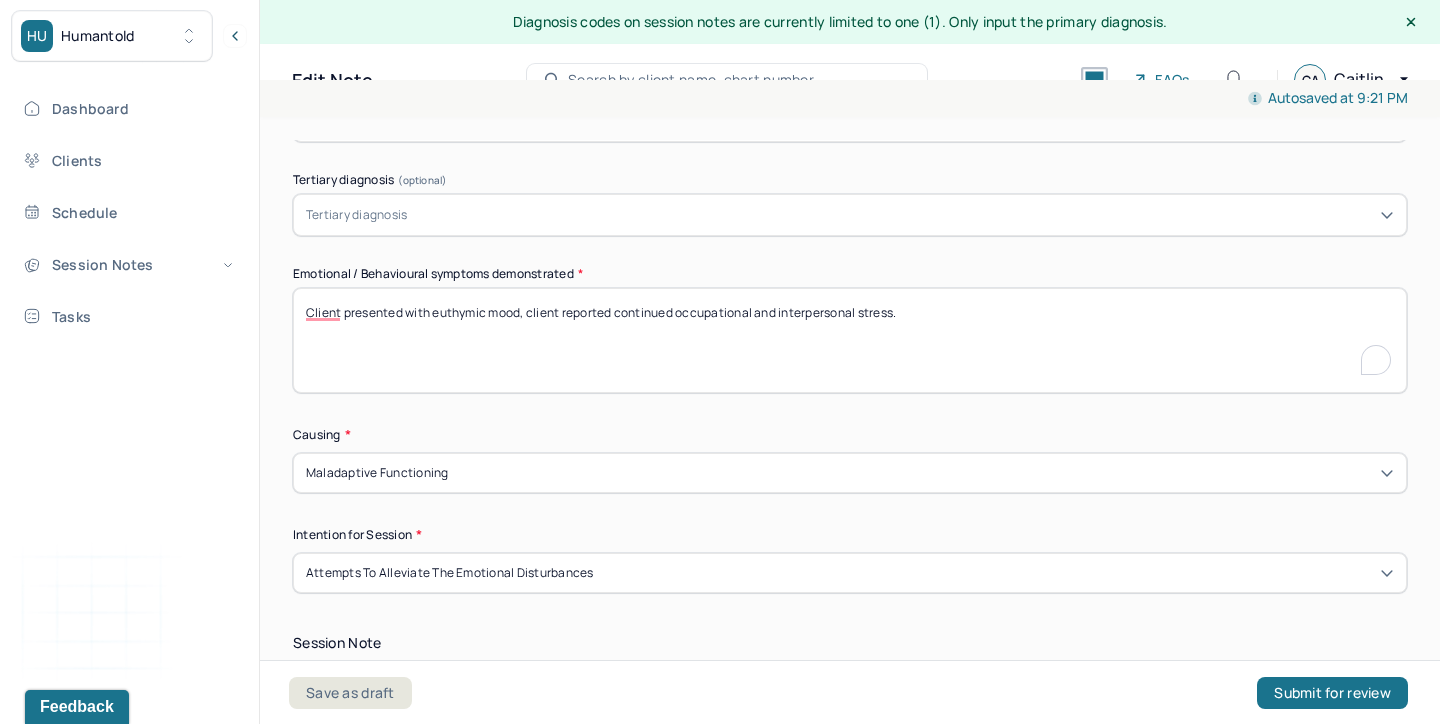 click on "Client presented with euthymic mood, client reported continued occupational and interpersonal stress." at bounding box center (850, 340) 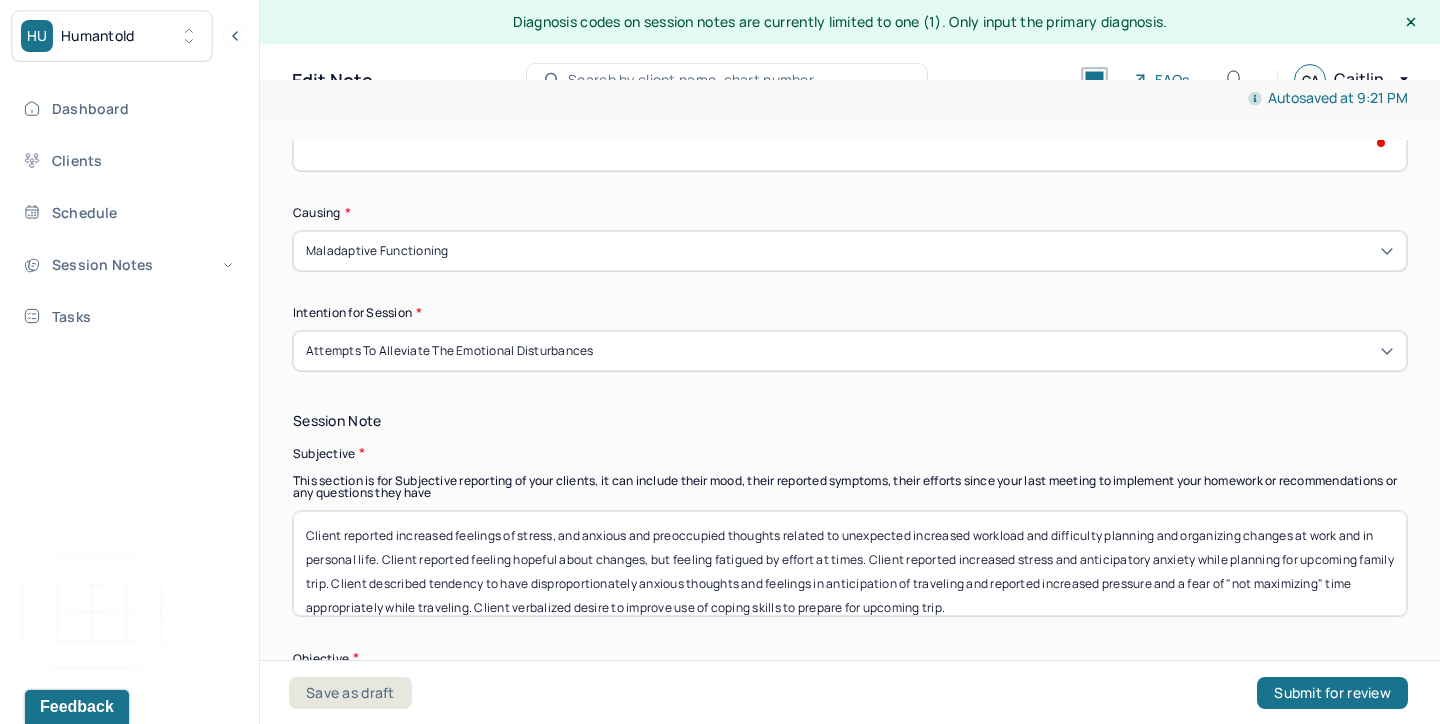 scroll, scrollTop: 900, scrollLeft: 0, axis: vertical 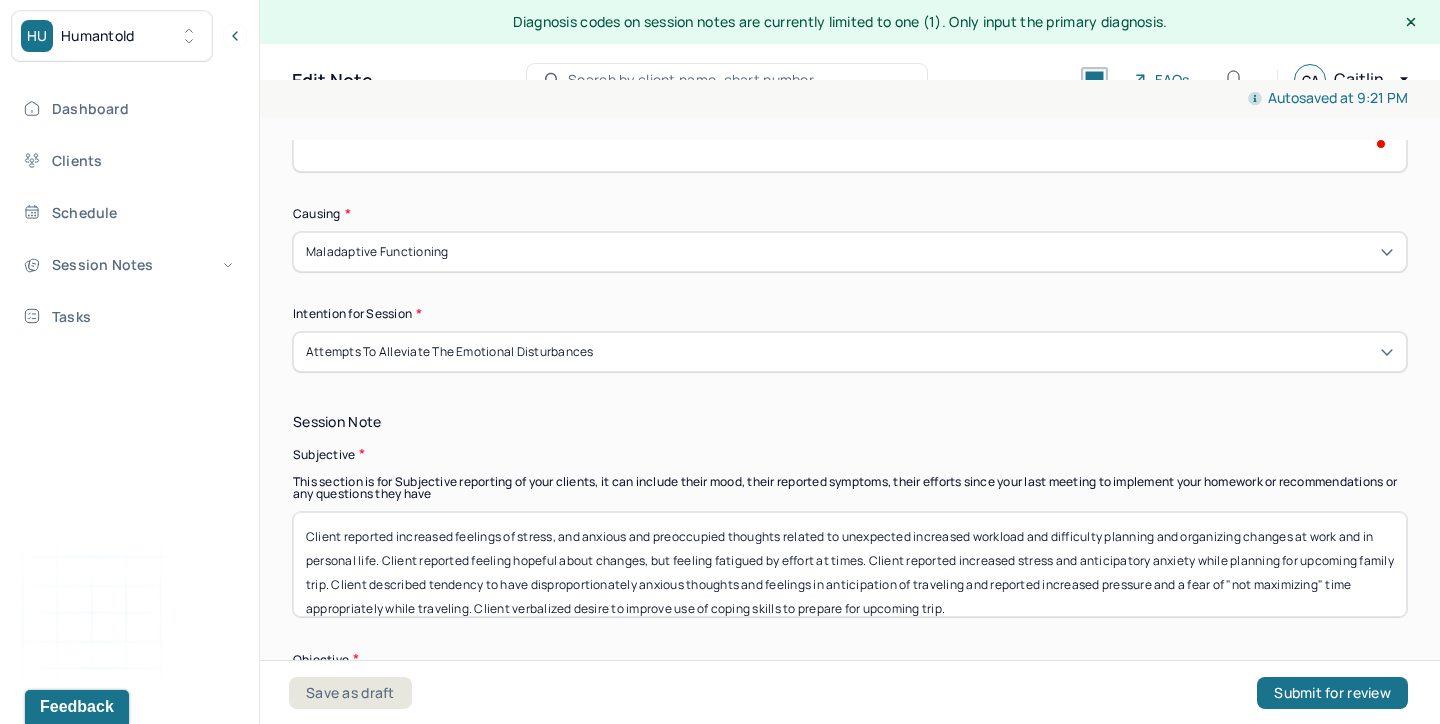 type on "Client presented with euthymic mood, client reported continued occupational and interpersonal stress, and difficulty relaxing." 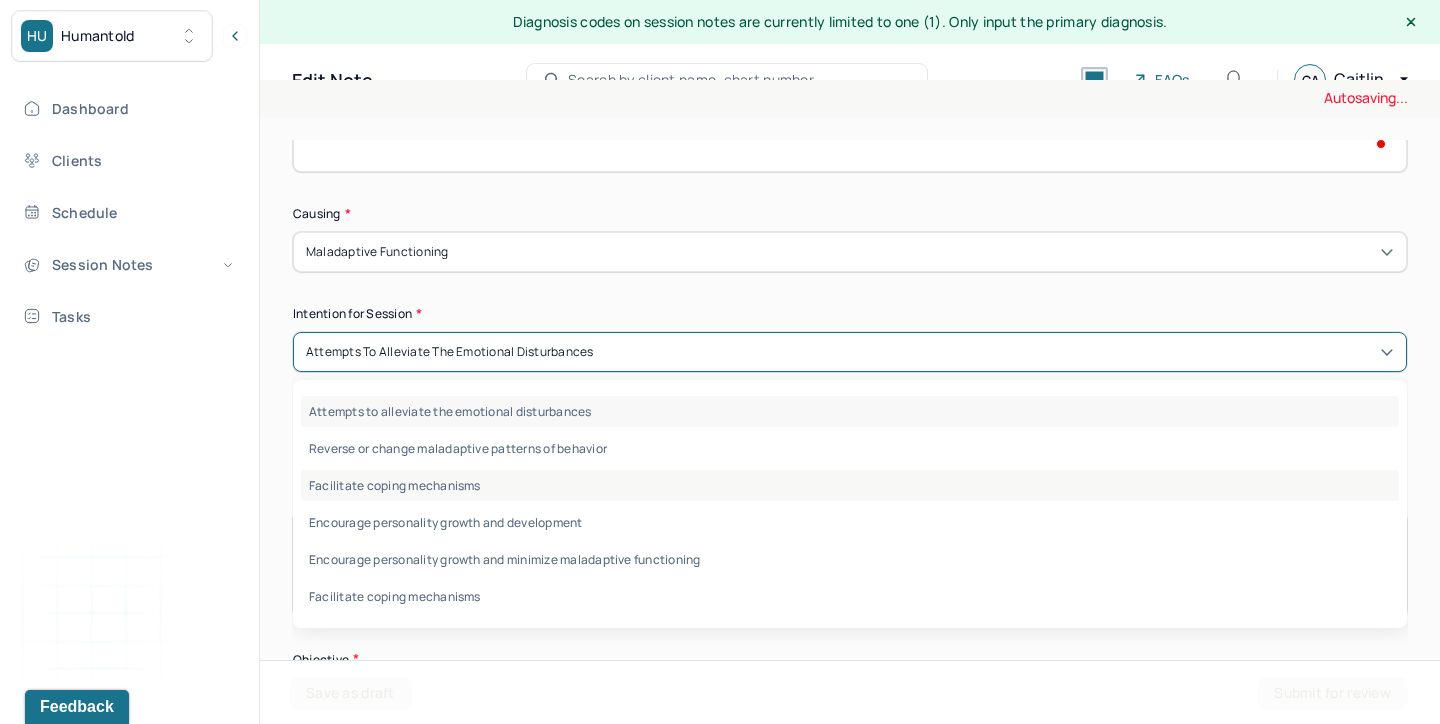 click on "Facilitate coping mechanisms" at bounding box center (850, 485) 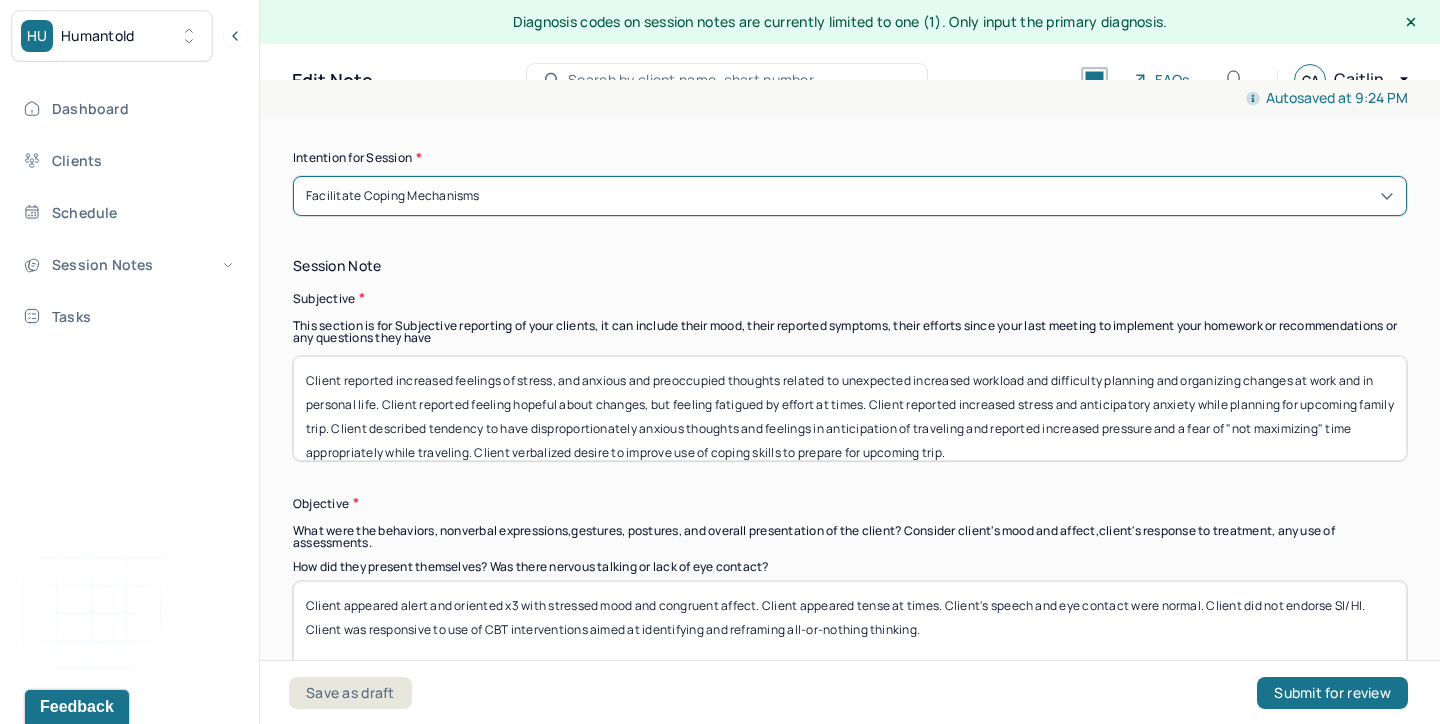 scroll, scrollTop: 1049, scrollLeft: 0, axis: vertical 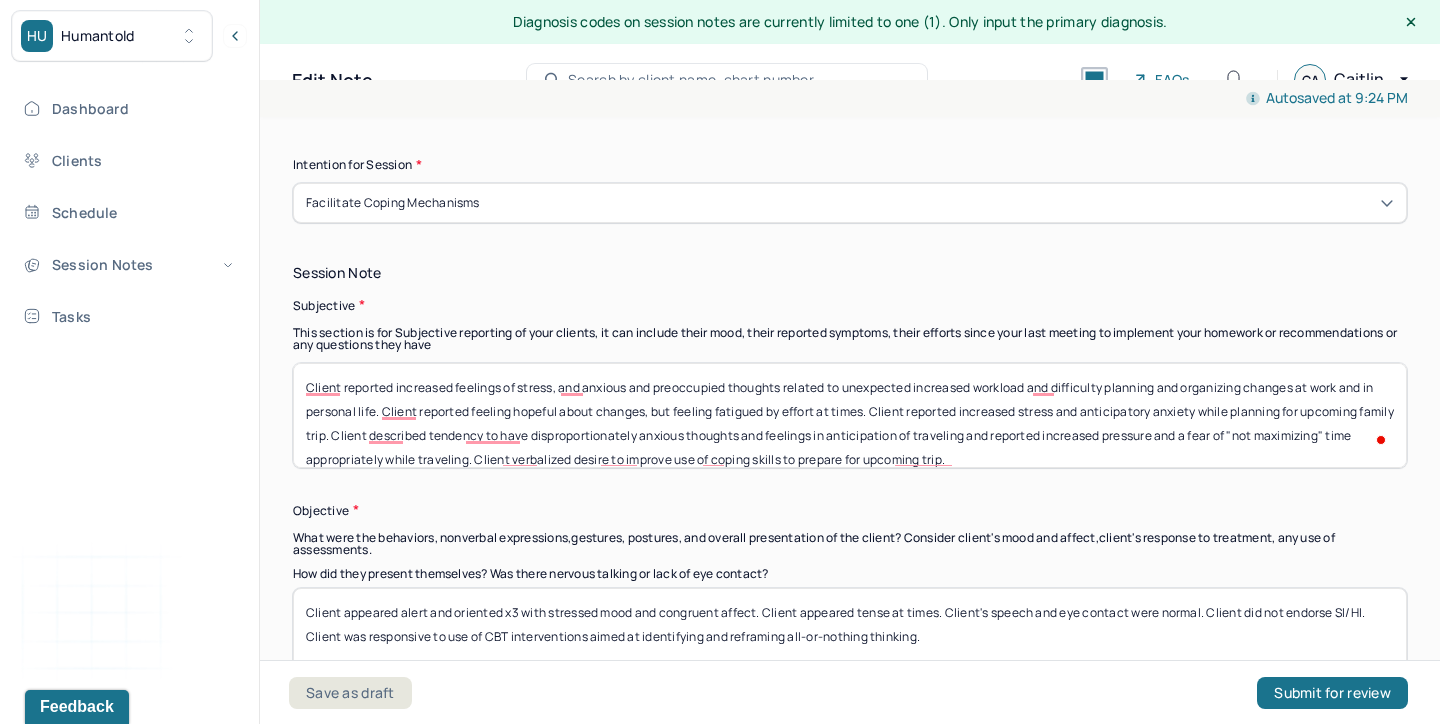 drag, startPoint x: 988, startPoint y: 458, endPoint x: 306, endPoint y: 363, distance: 688.5848 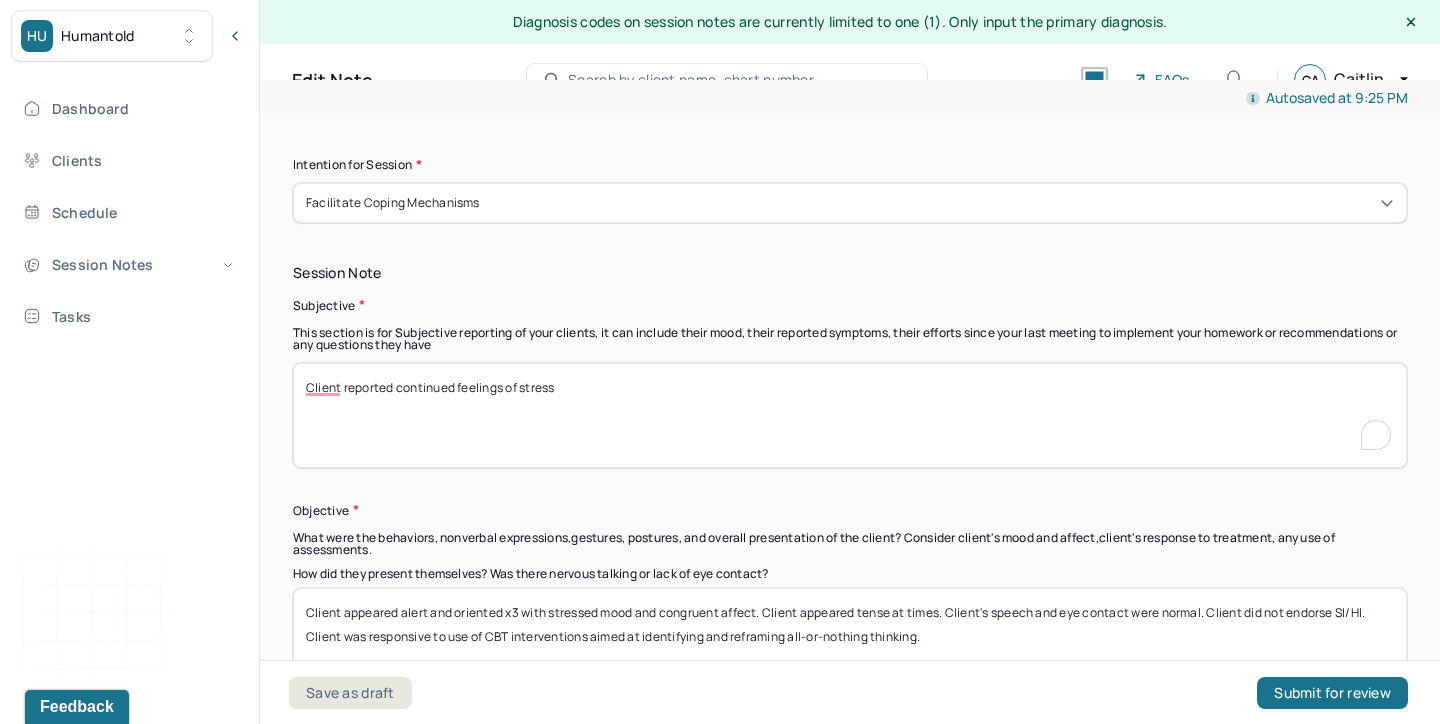 drag, startPoint x: 567, startPoint y: 386, endPoint x: 393, endPoint y: 380, distance: 174.10342 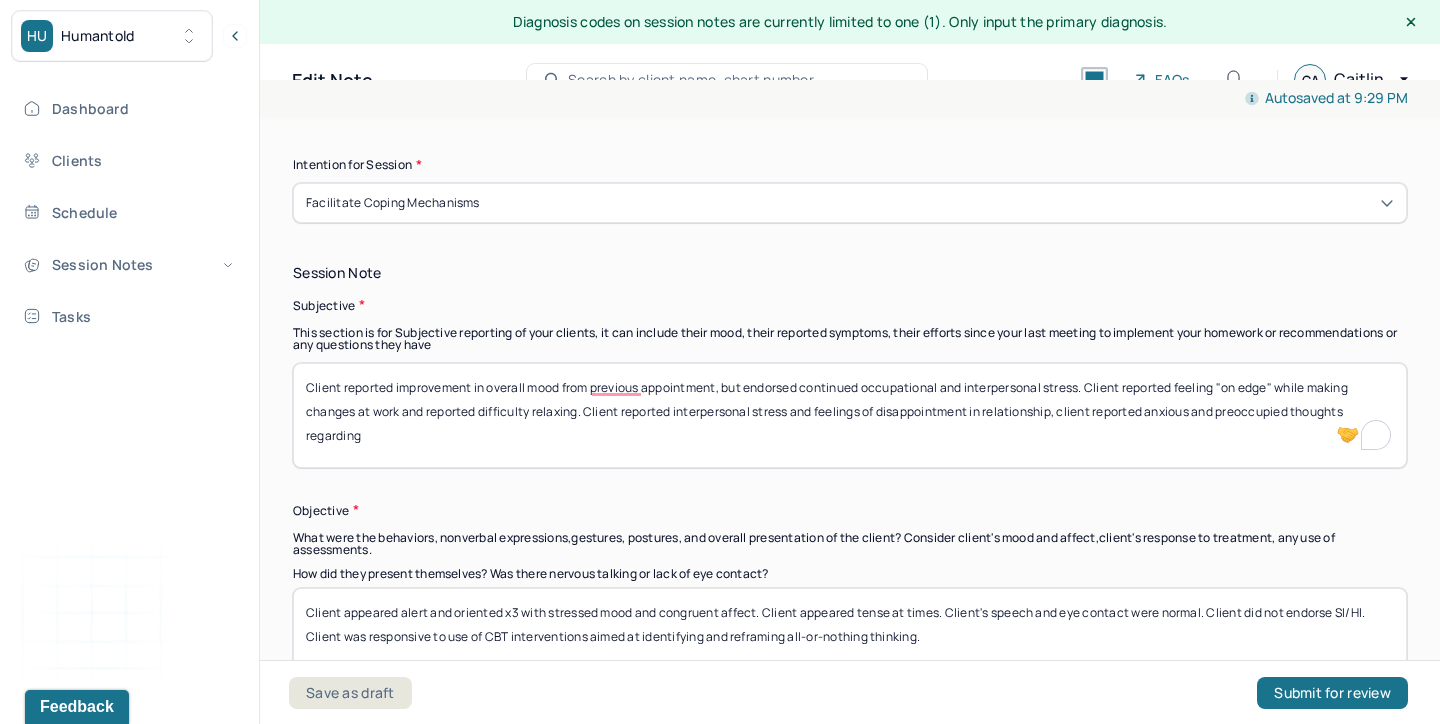 click on "Client reported improvement in overall mood from previous appointment, but endorsed continued occupational and interpersonal stress. Client reported feeling "on edge" while making changes at work and reported difficulty relaxing. Client reported interpersonal stress and feelings of disappointment in relationship, client reported anxious and preoccupied thoughts regarding" at bounding box center [850, 415] 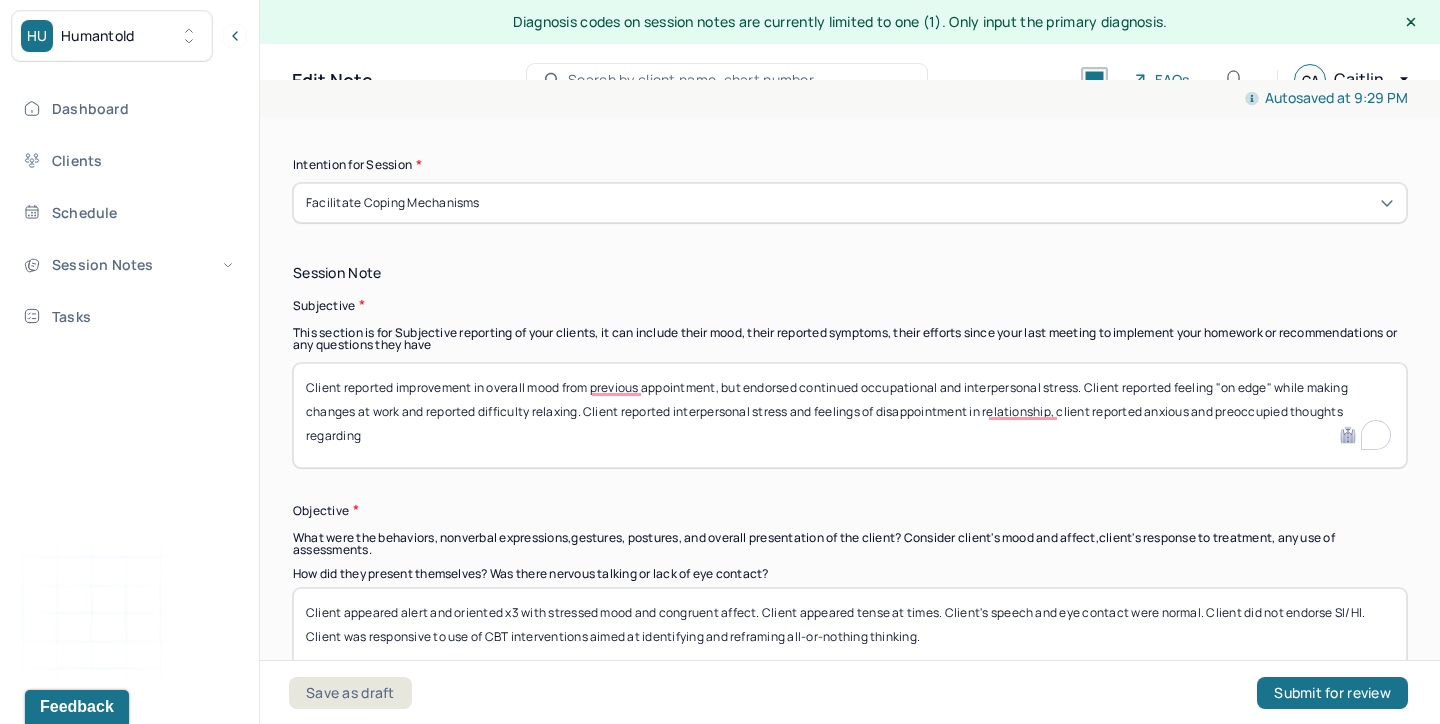drag, startPoint x: 1061, startPoint y: 409, endPoint x: 1201, endPoint y: 481, distance: 157.42935 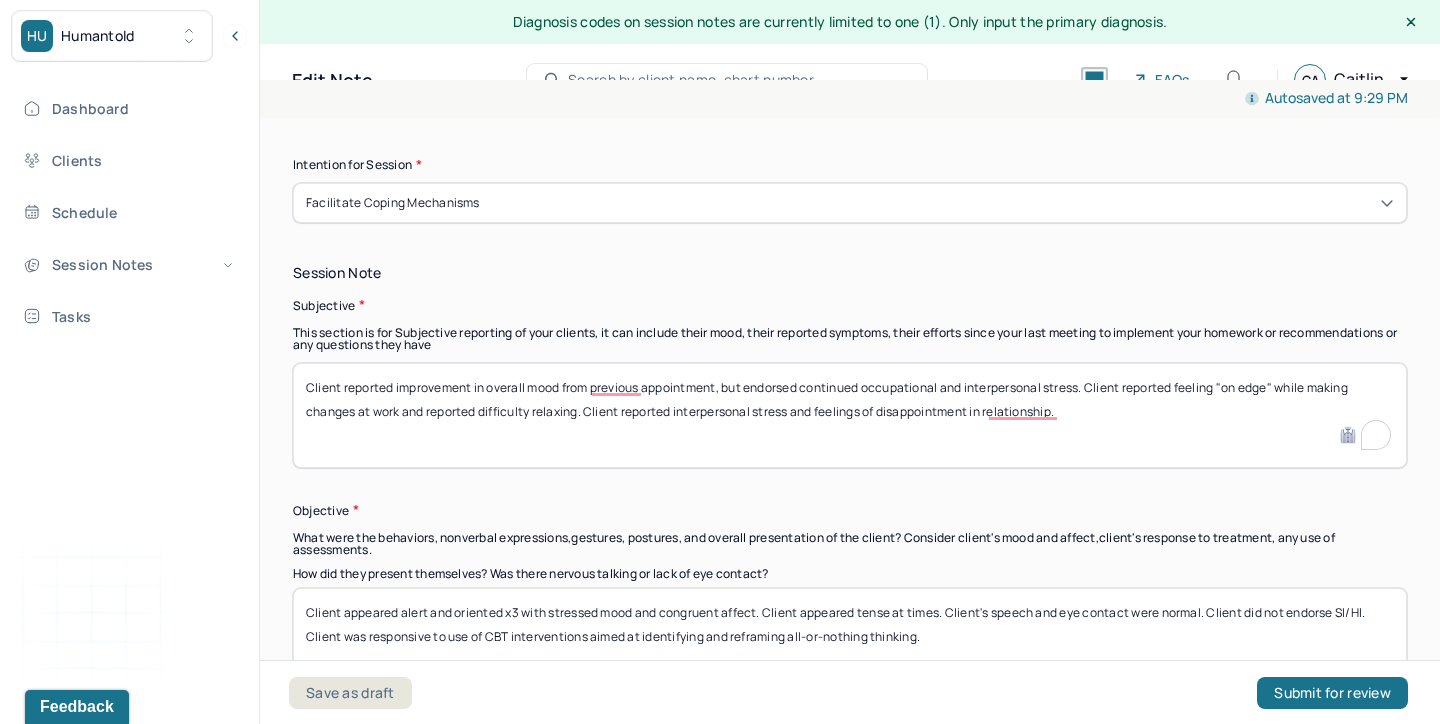 click on "Client reported improvement in overall mood from previous appointment, but endorsed continued occupational and interpersonal stress. Client reported feeling "on edge" while making changes at work and reported difficulty relaxing. Client reported interpersonal stress and feelings of disappointment in relationship." at bounding box center [850, 415] 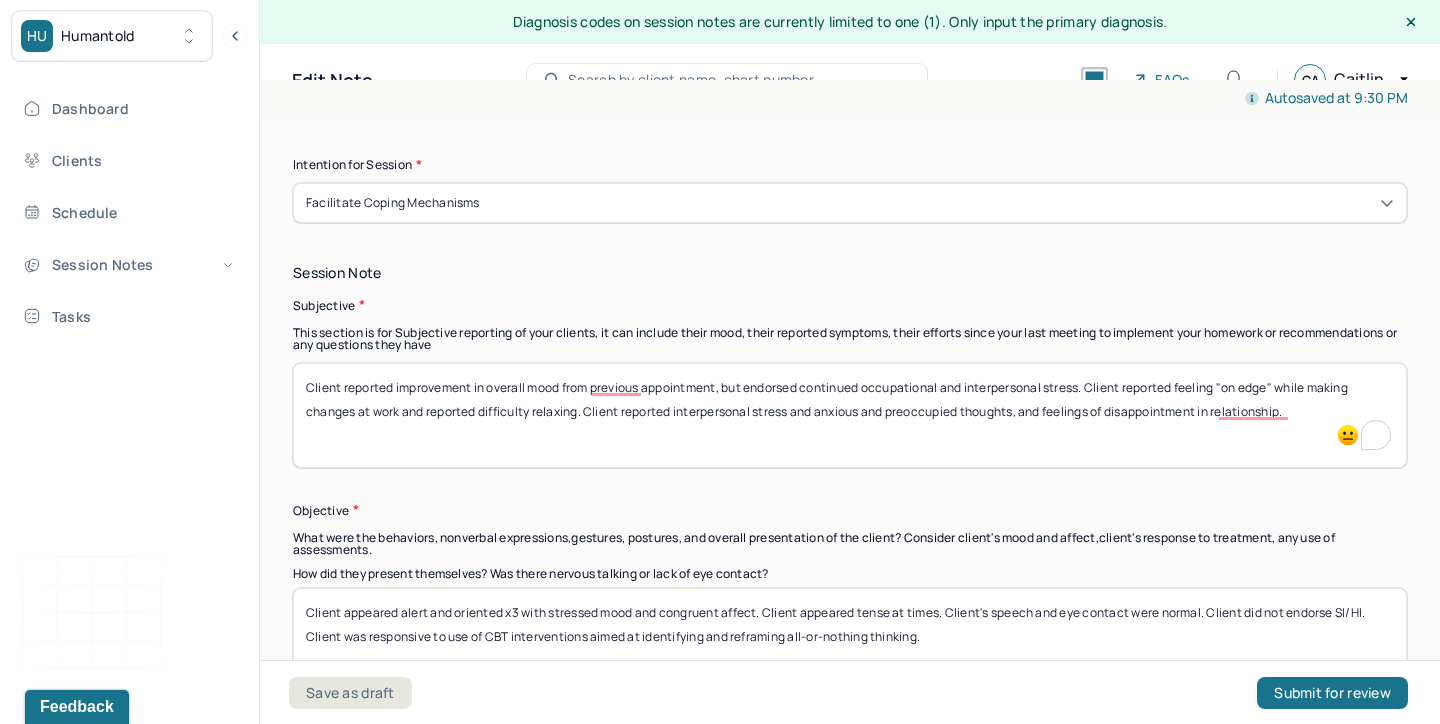 type on "Client reported improvement in overall mood from previous appointment, but endorsed continued occupational and interpersonal stress. Client reported feeling "on edge" while making changes at work and reported difficulty relaxing. Client reported interpersonal stress and anxious and preoccupied thoughts, and feelings of disappointment in relationship." 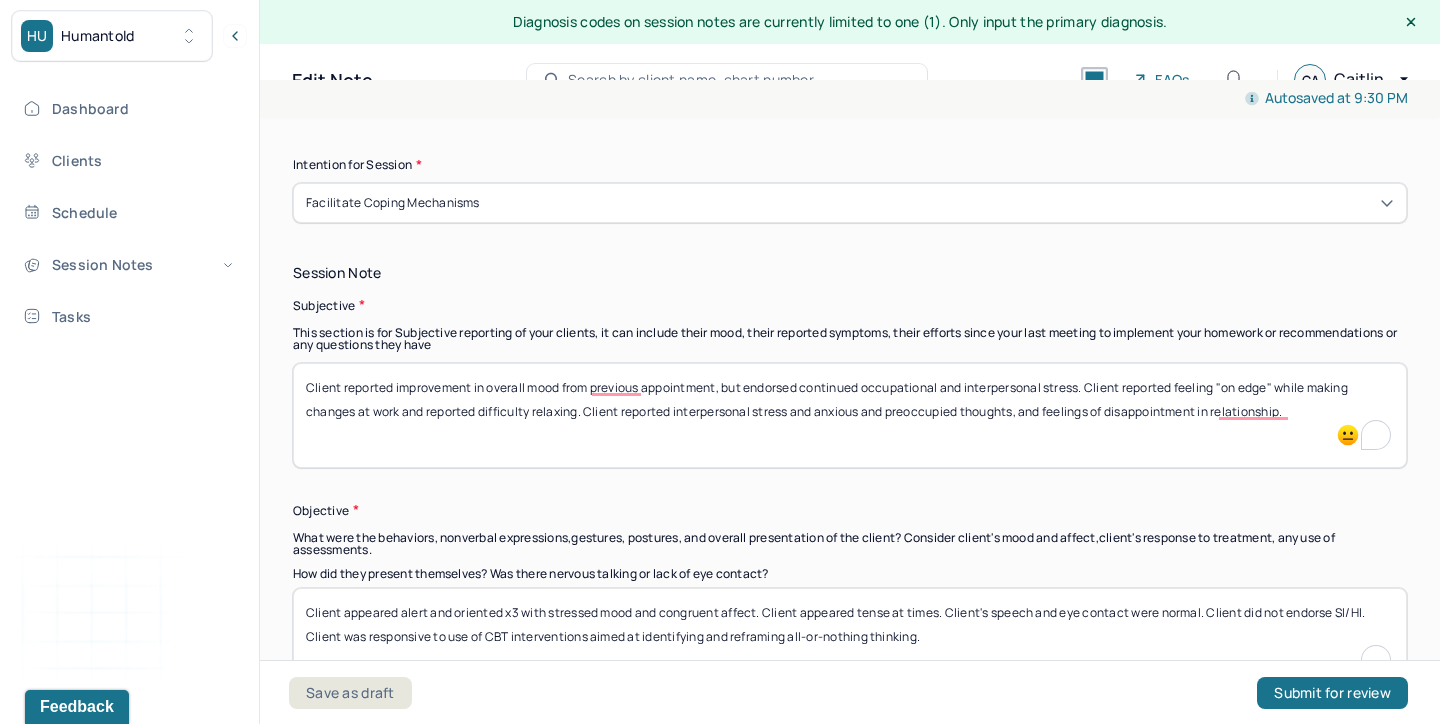 click on "Client appeared alert and oriented x3 with stressed mood and congruent affect. Client appeared tense at times. Client's speech and eye contact were normal. Client did not endorse SI/HI. Client was responsive to use of CBT interventions aimed at identifying and reframing all-or-nothing thinking." at bounding box center (850, 640) 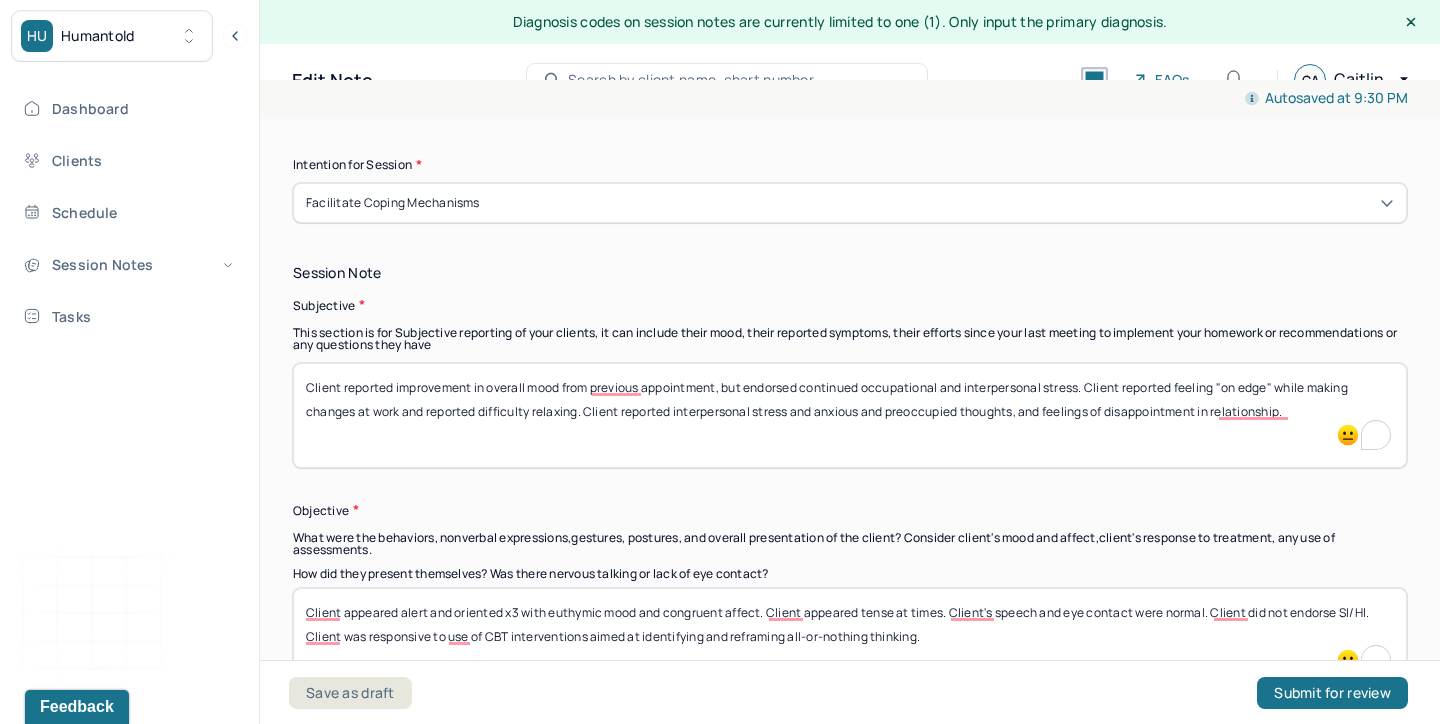 drag, startPoint x: 946, startPoint y: 612, endPoint x: 764, endPoint y: 611, distance: 182.00275 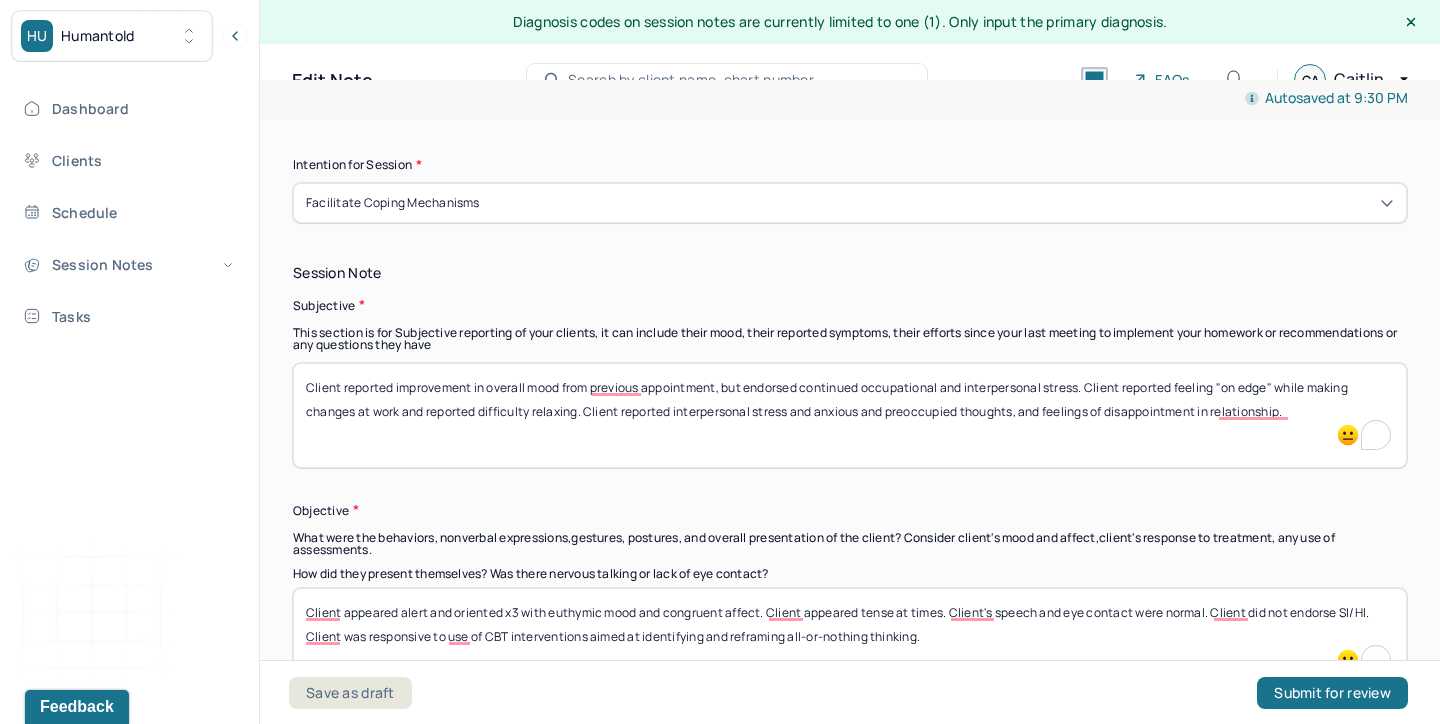 click on "Client appeared alert and oriented x3 with euthymic mood and congruent affect. Client appeared tense at times. Client's speech and eye contact were normal. Client did not endorse SI/HI. Client was responsive to use of CBT interventions aimed at identifying and reframing all-or-nothing thinking." at bounding box center [850, 640] 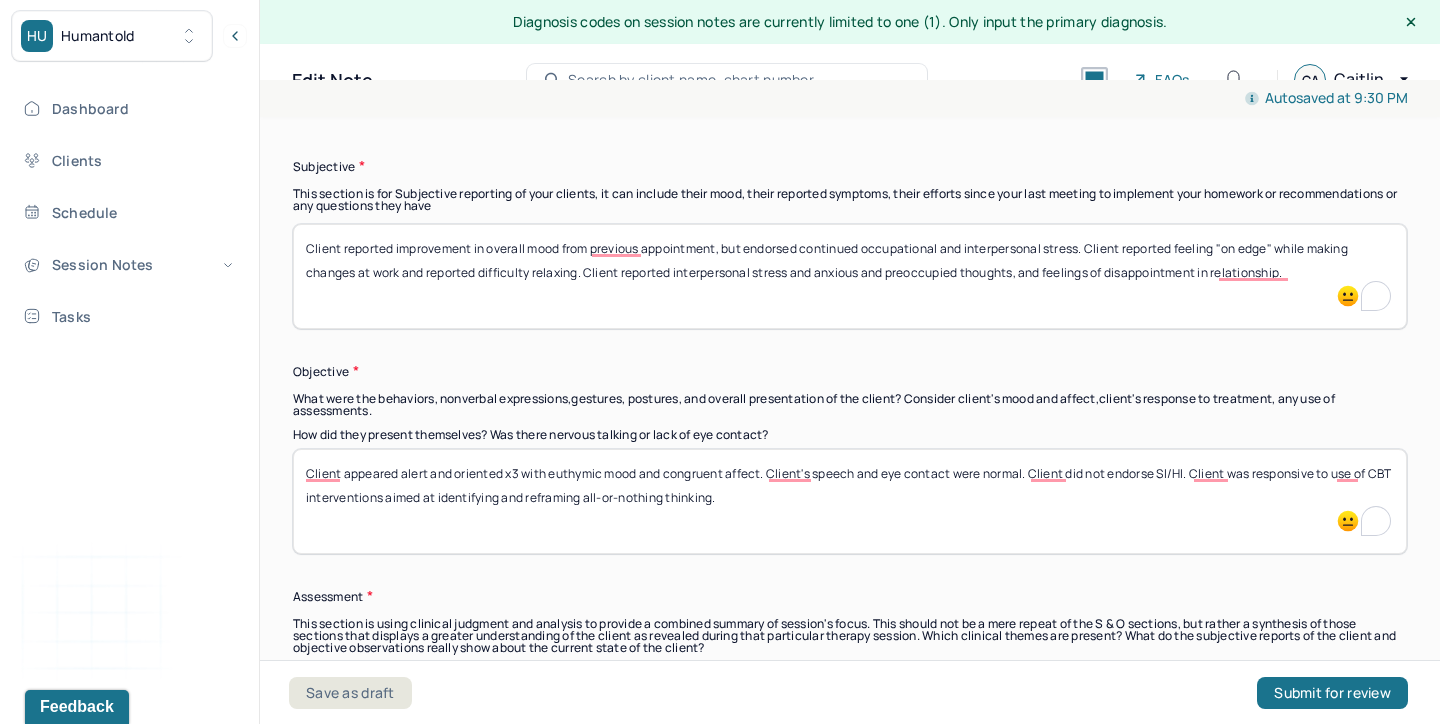scroll, scrollTop: 1186, scrollLeft: 0, axis: vertical 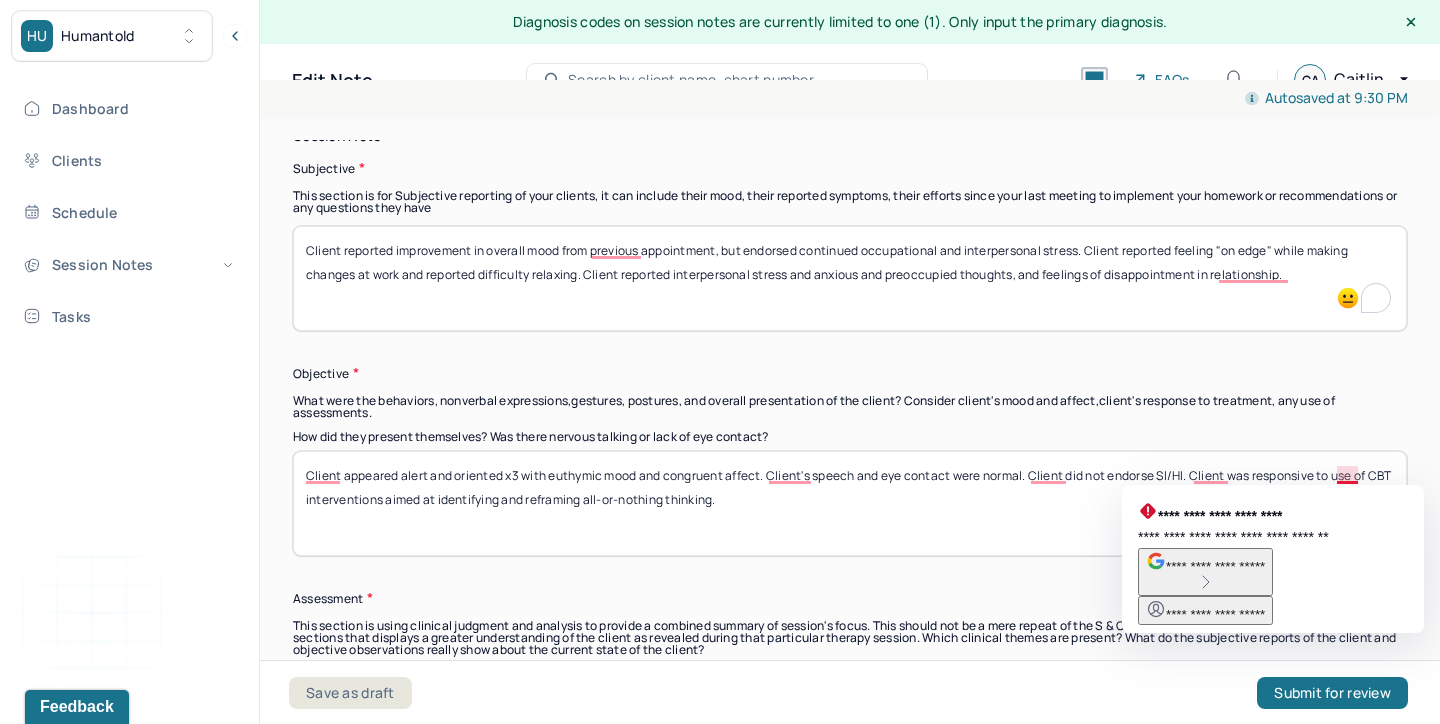 drag, startPoint x: 1335, startPoint y: 473, endPoint x: 1362, endPoint y: 506, distance: 42.638012 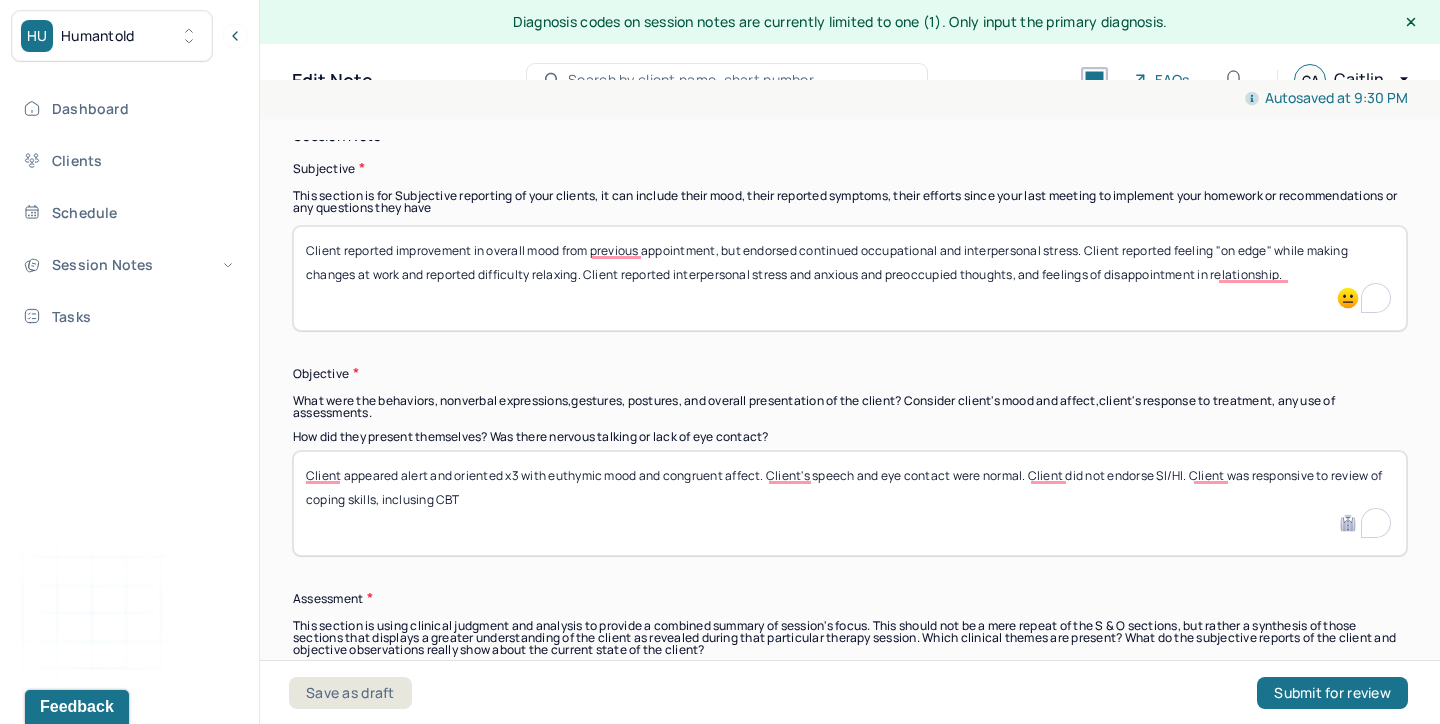 click on "Client appeared alert and oriented x3 with euthymic mood and congruent affect. Client's speech and eye contact were normal. Client did not endorse SI/HI. Client was responsive to review of coping skills, inclusing CBT" at bounding box center (850, 503) 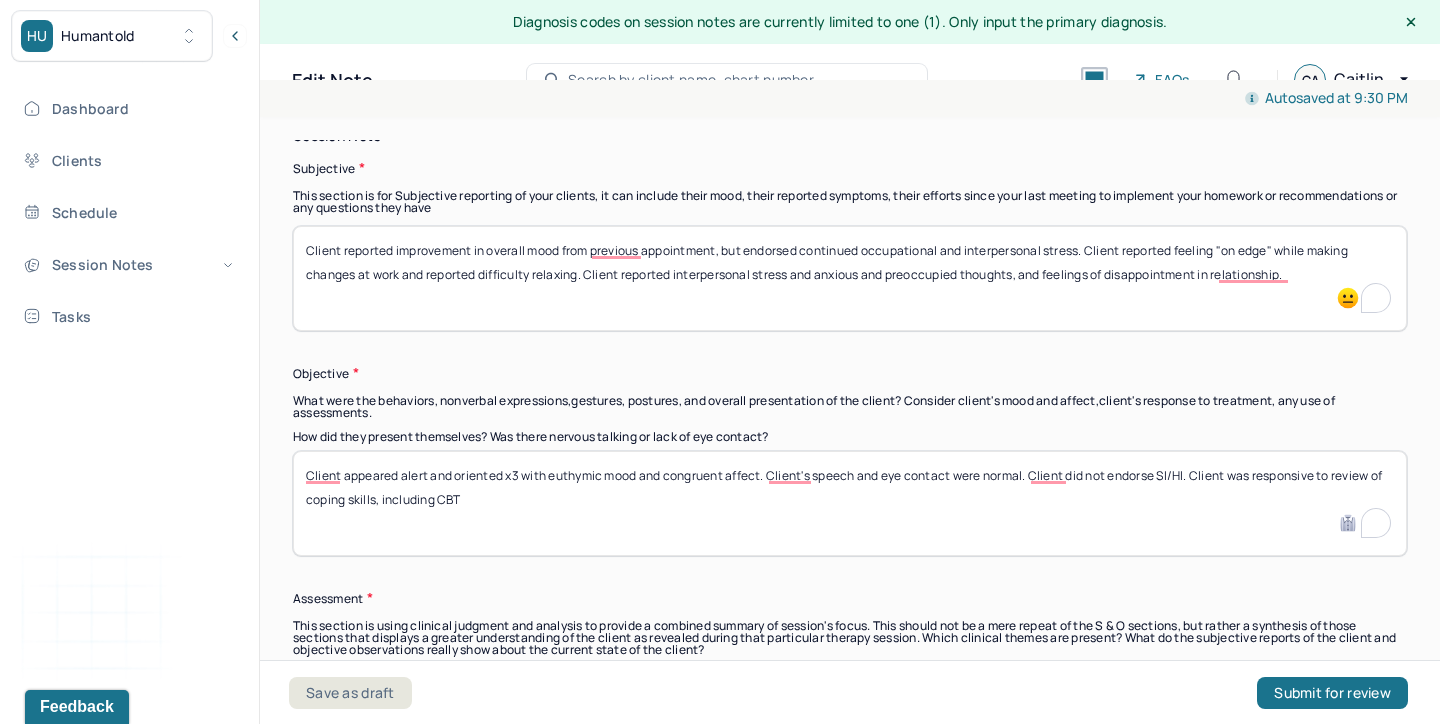 click on "Client appeared alert and oriented x3 with euthymic mood and congruent affect. Client's speech and eye contact were normal. Client did not endorse SI/HI. Client was responsive to review of coping skills, including CBT" at bounding box center (850, 503) 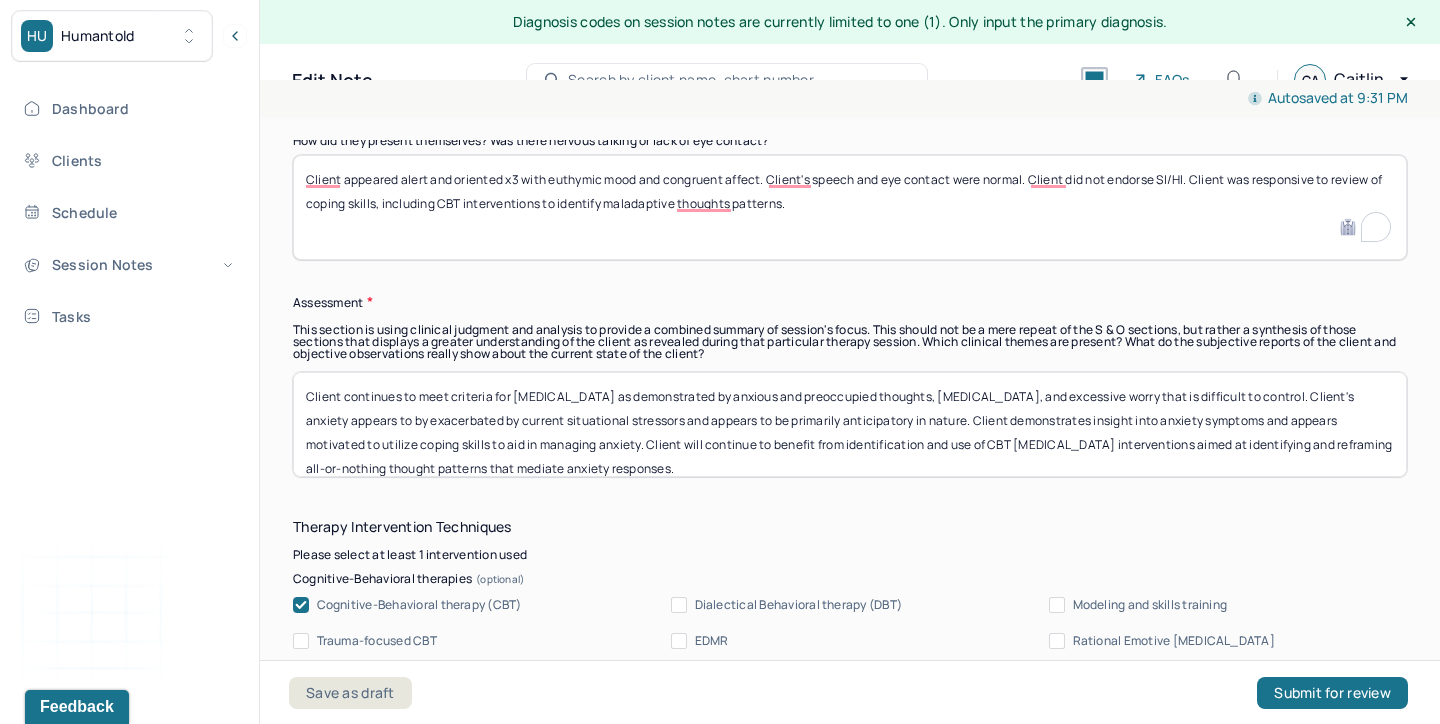 scroll, scrollTop: 1480, scrollLeft: 0, axis: vertical 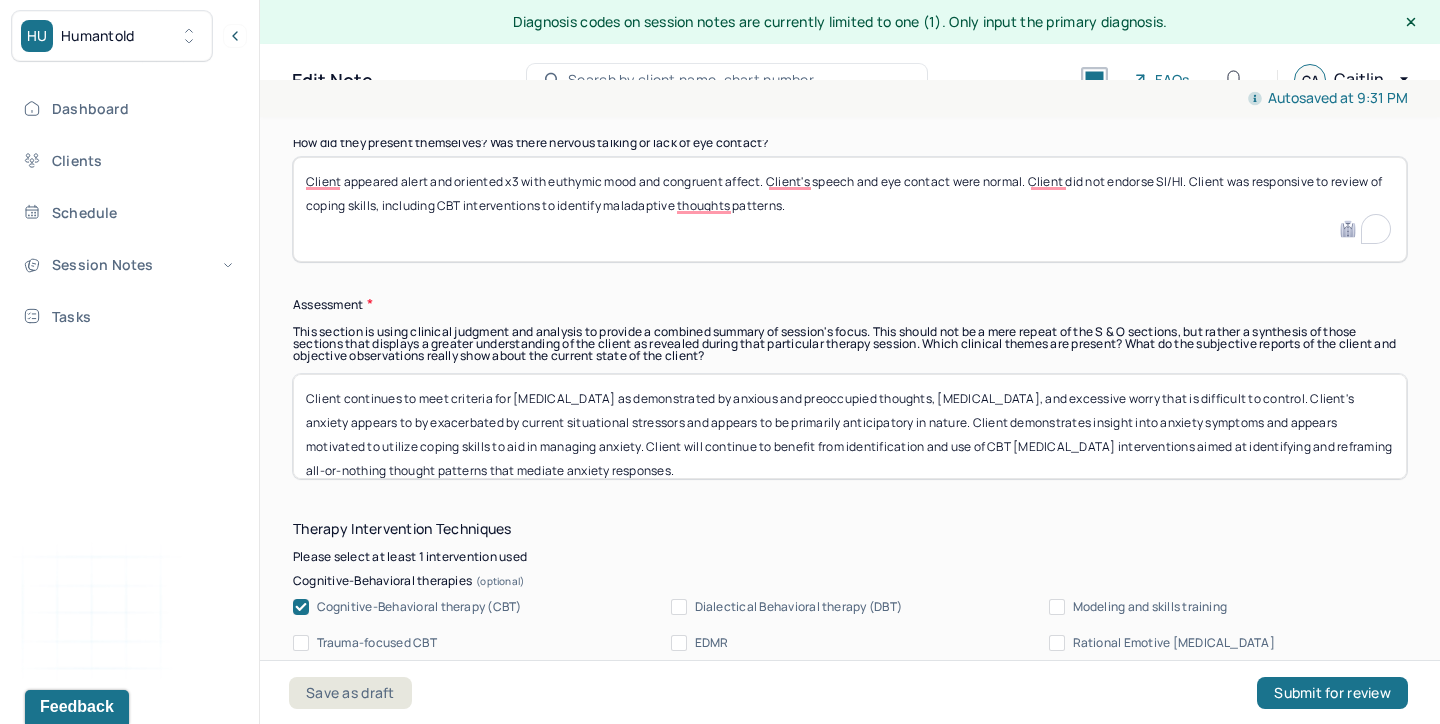 type on "Client appeared alert and oriented x3 with euthymic mood and congruent affect. Client's speech and eye contact were normal. Client did not endorse SI/HI. Client was responsive to review of coping skills, including CBT interventions to identify maladaptive thoughts patterns." 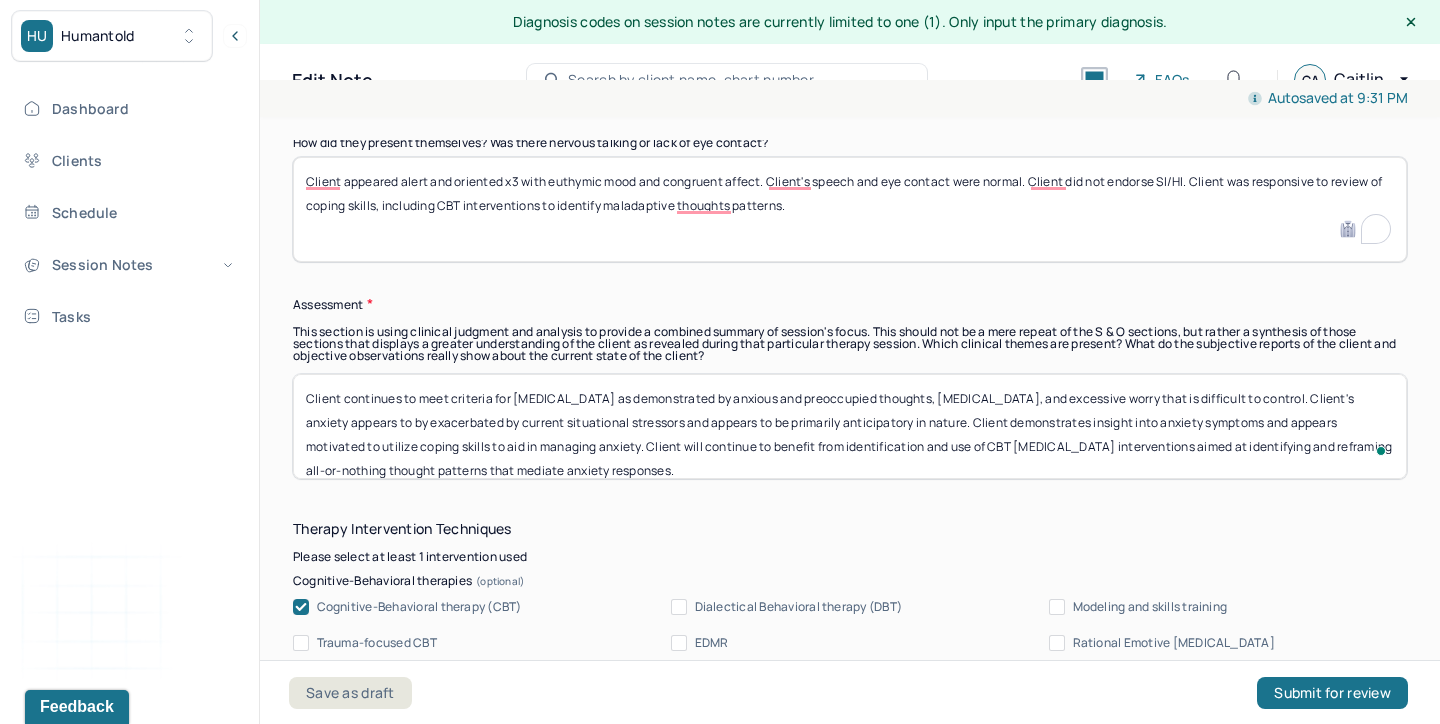 drag, startPoint x: 833, startPoint y: 462, endPoint x: 237, endPoint y: 345, distance: 607.3755 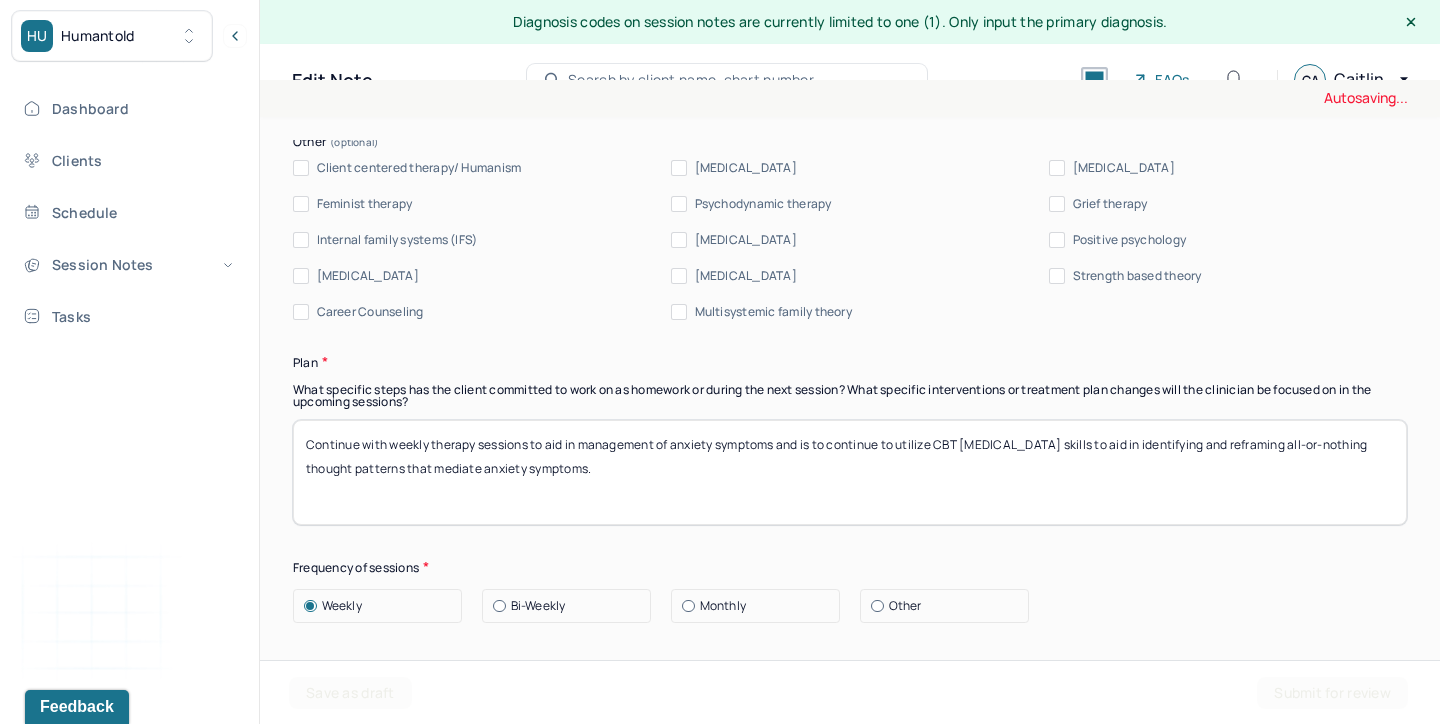 scroll, scrollTop: 2142, scrollLeft: 0, axis: vertical 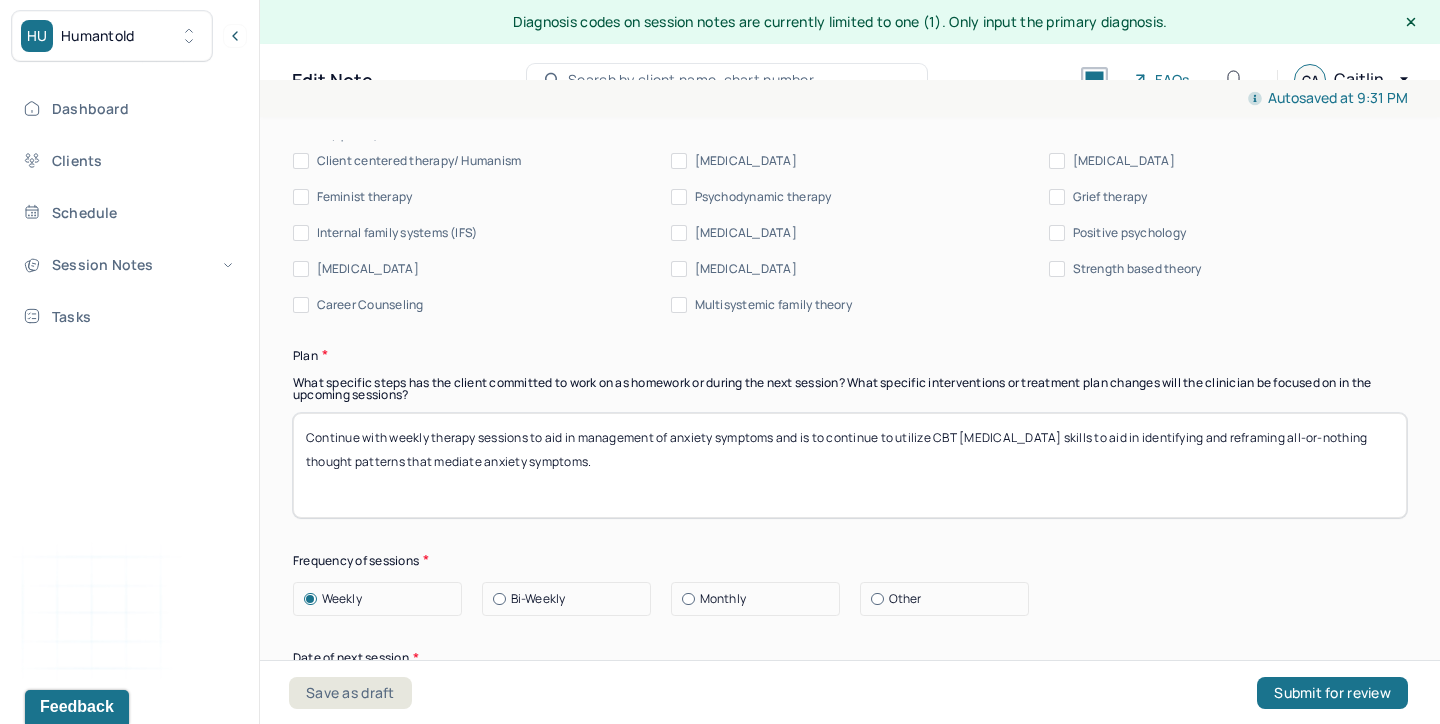 type 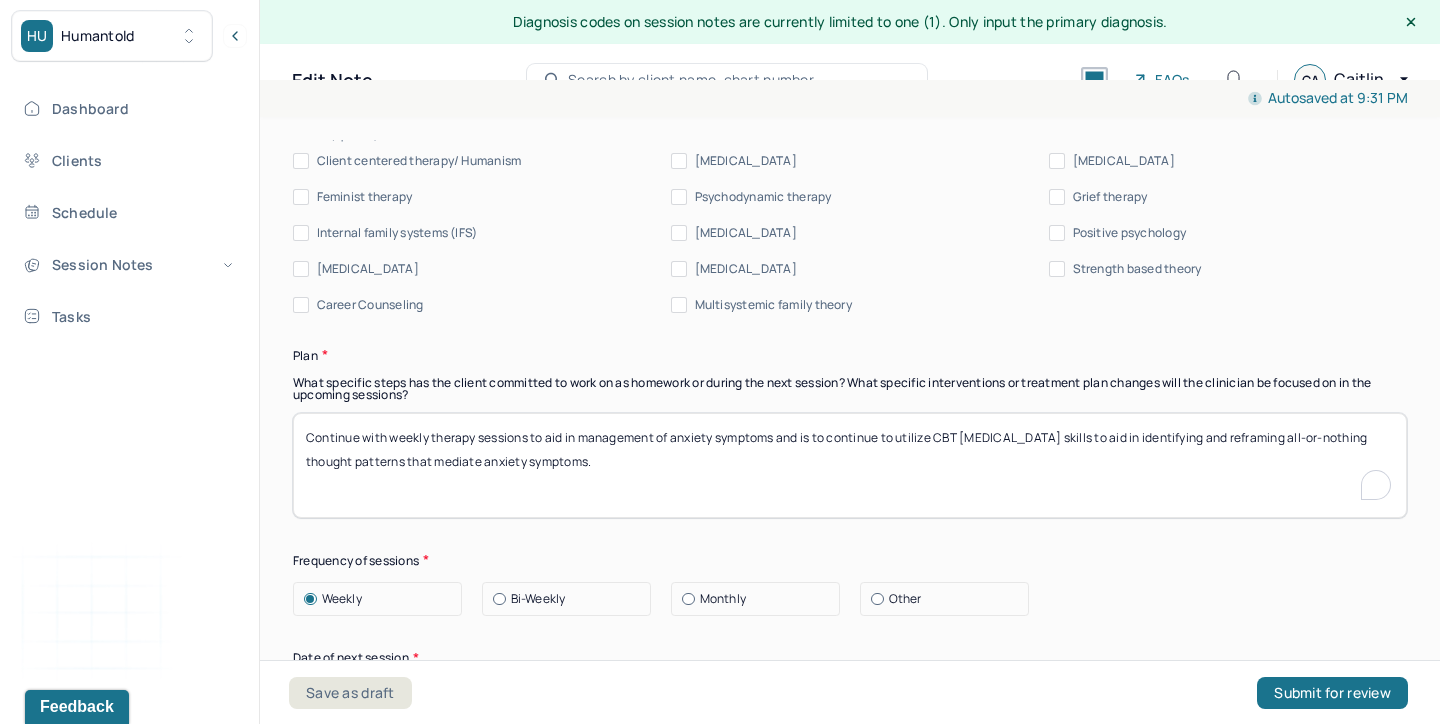drag, startPoint x: 940, startPoint y: 437, endPoint x: 1094, endPoint y: 637, distance: 252.42029 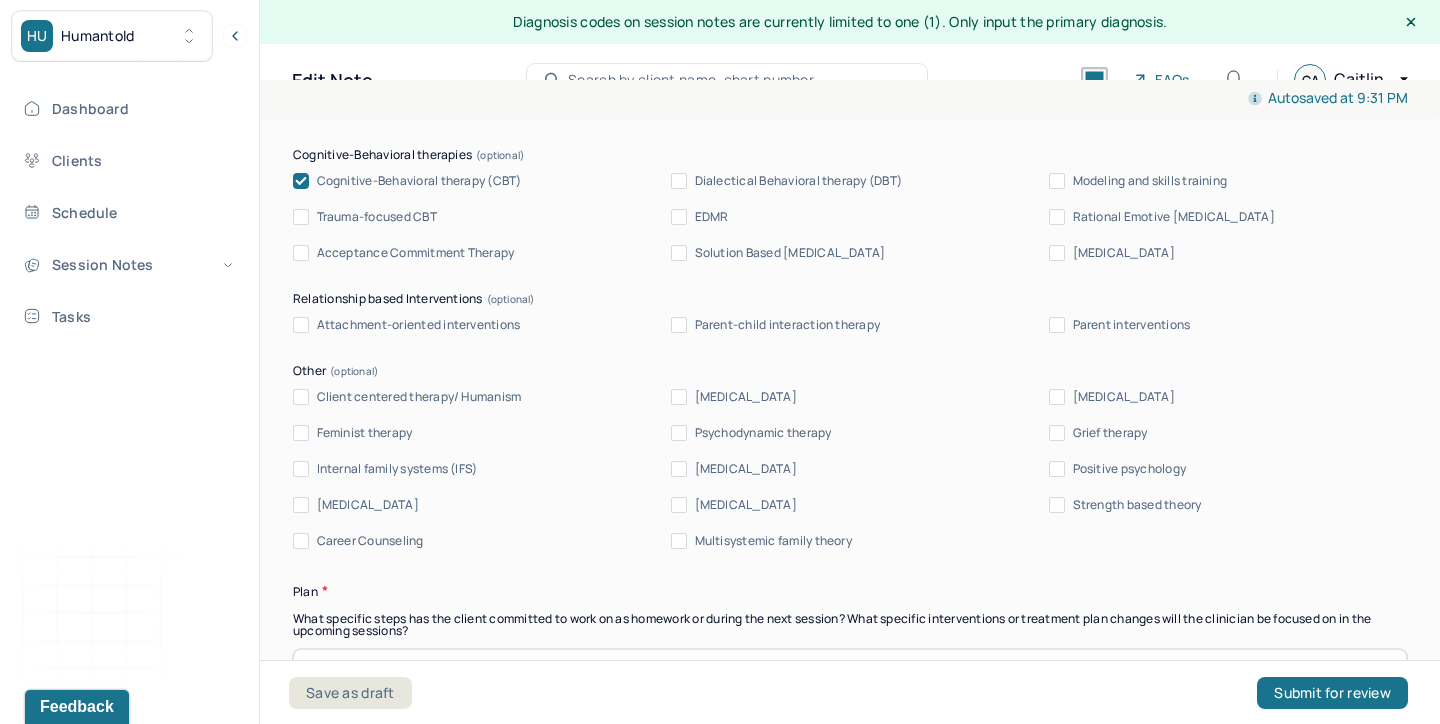 scroll, scrollTop: 1905, scrollLeft: 0, axis: vertical 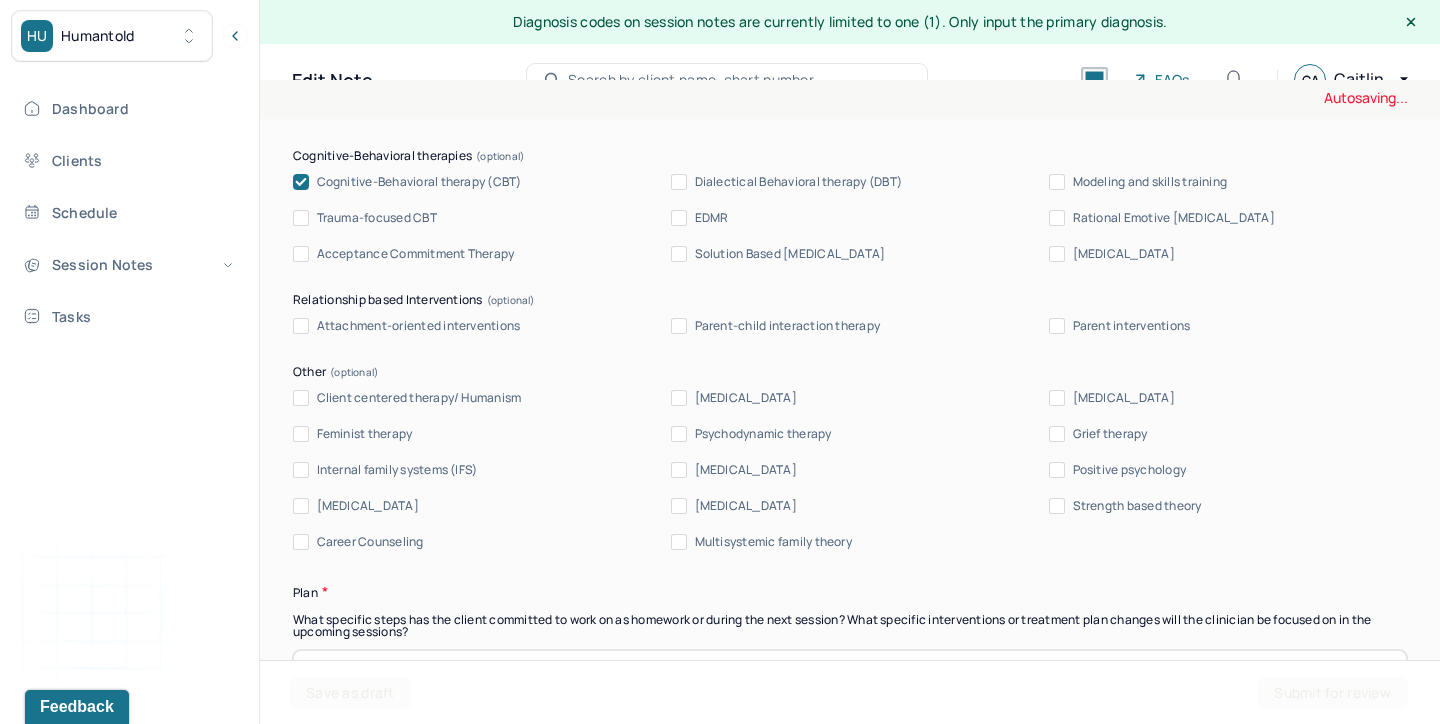 type on "Continue with weekly therapy sessions to aid in management of anxiety symptoms and is to continue to utilize coping skills to aid in management of symptoms and to promote use of relaxation skills." 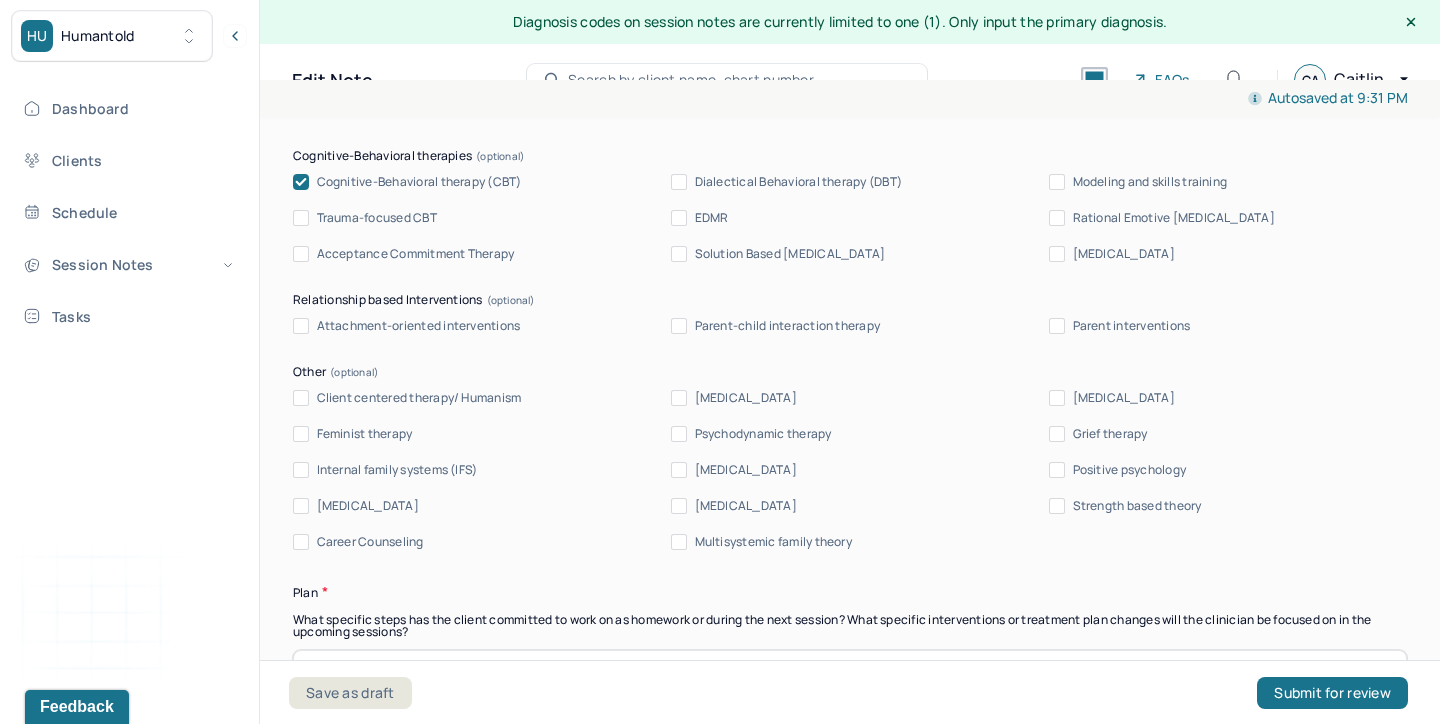 click on "Client centered therapy/ Humanism" at bounding box center [419, 398] 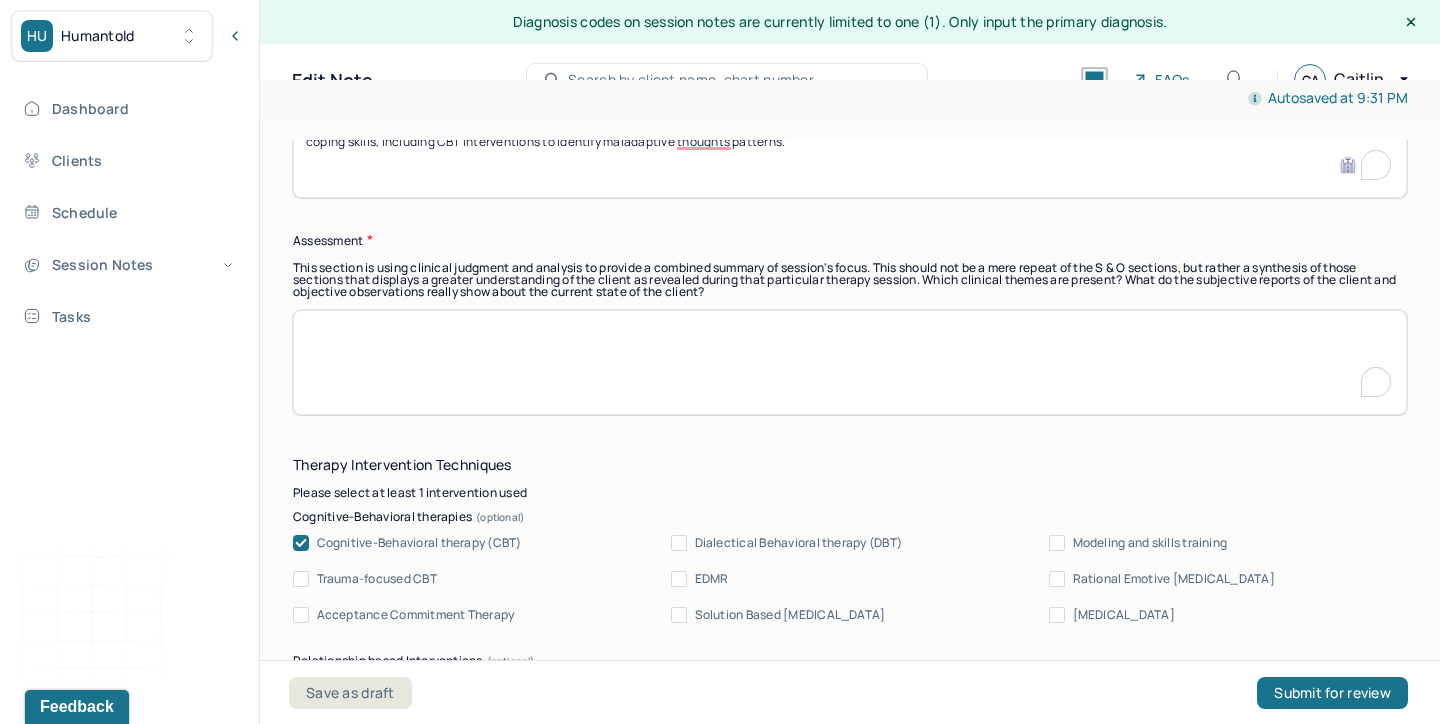 scroll, scrollTop: 1542, scrollLeft: 0, axis: vertical 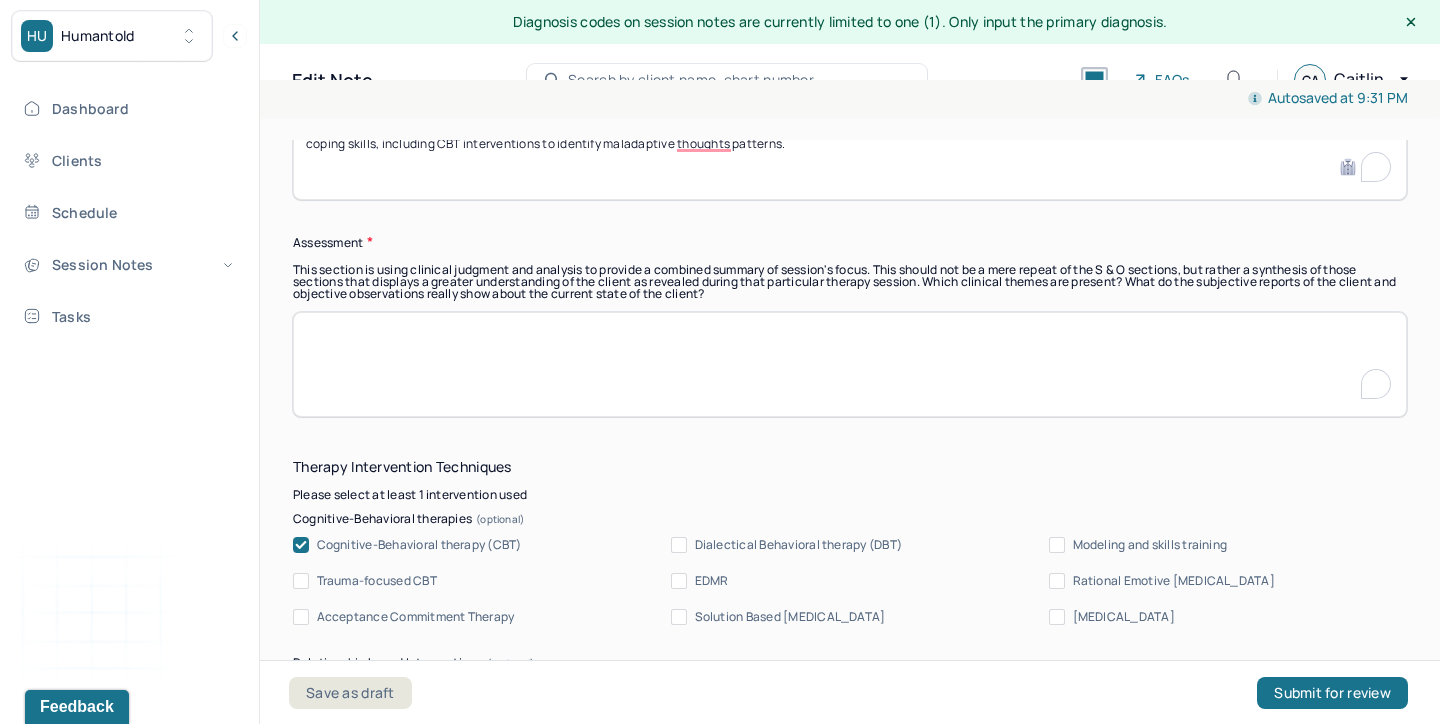 click at bounding box center (850, 364) 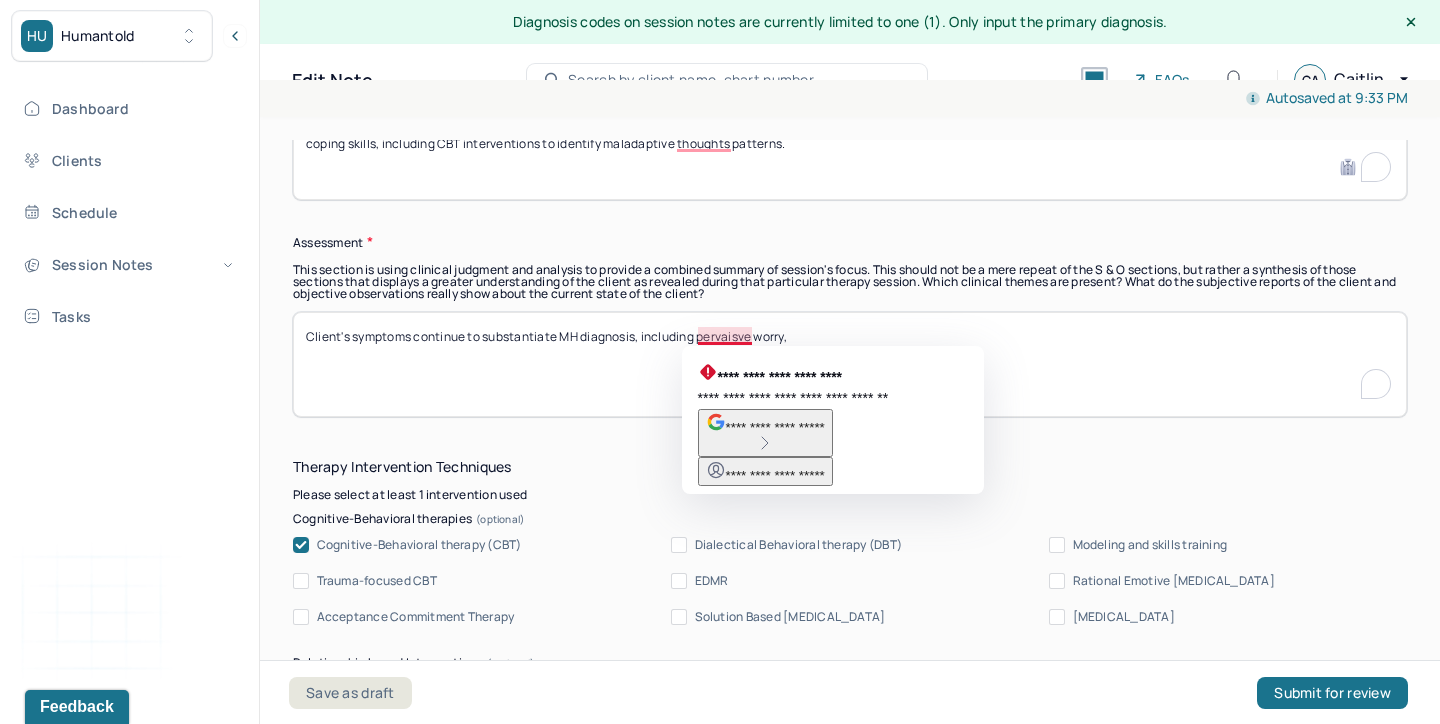click on "Client's symptoms continue to substantiate MH diagnosis, including pervaisve worry," at bounding box center [850, 364] 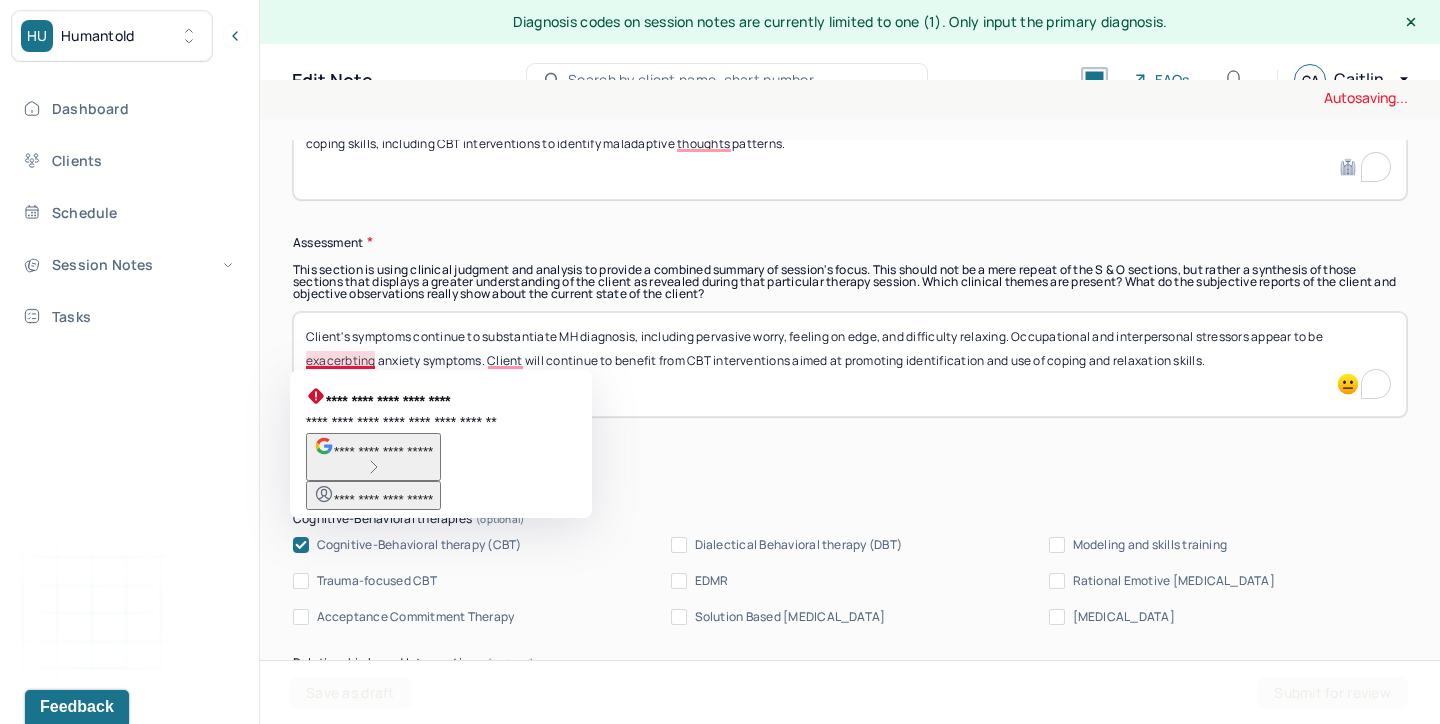 click on "Client's symptoms continue to substantiate MH diagnosis, including pervasive worry, feeling on edge, and difficulty relaxing. Occupational and interpersonal stressors" at bounding box center [850, 364] 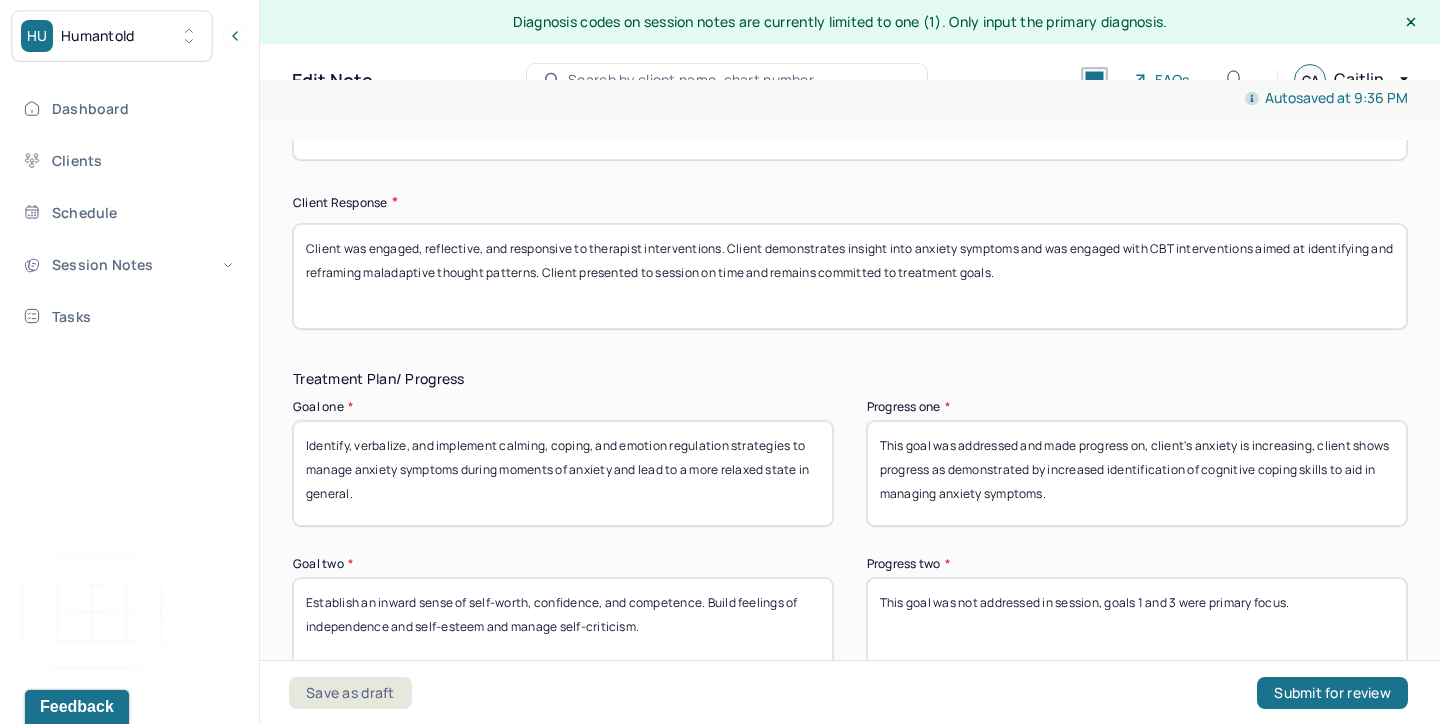 scroll, scrollTop: 2903, scrollLeft: 0, axis: vertical 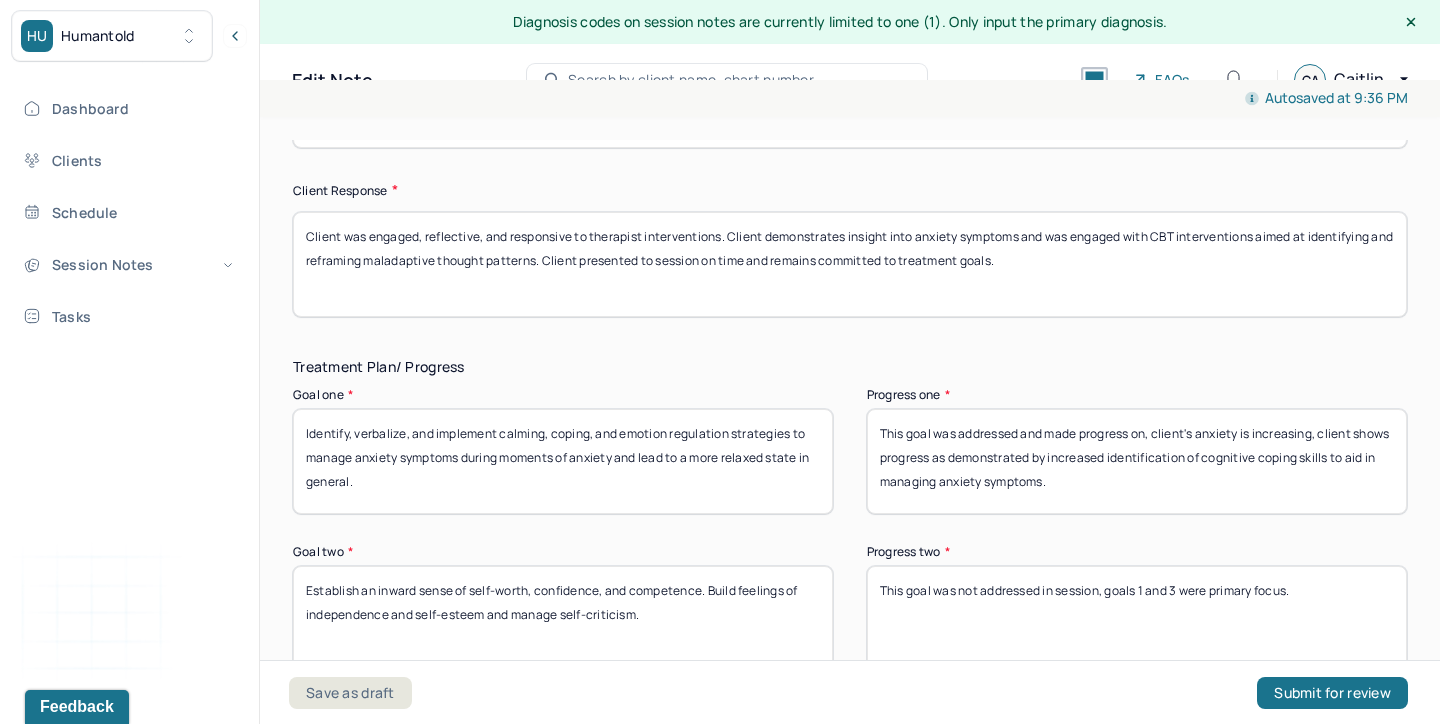 type on "Client's symptoms continue to substantiate MH diagnosis, including pervasive worry, feeling on edge, and difficulty relaxing. Occupational and interpersonal stressors appear to be exacerbating anxiety symptoms. Client will continue to benefit from CBT interventions aimed at promoting identification and use of coping and relaxation skills." 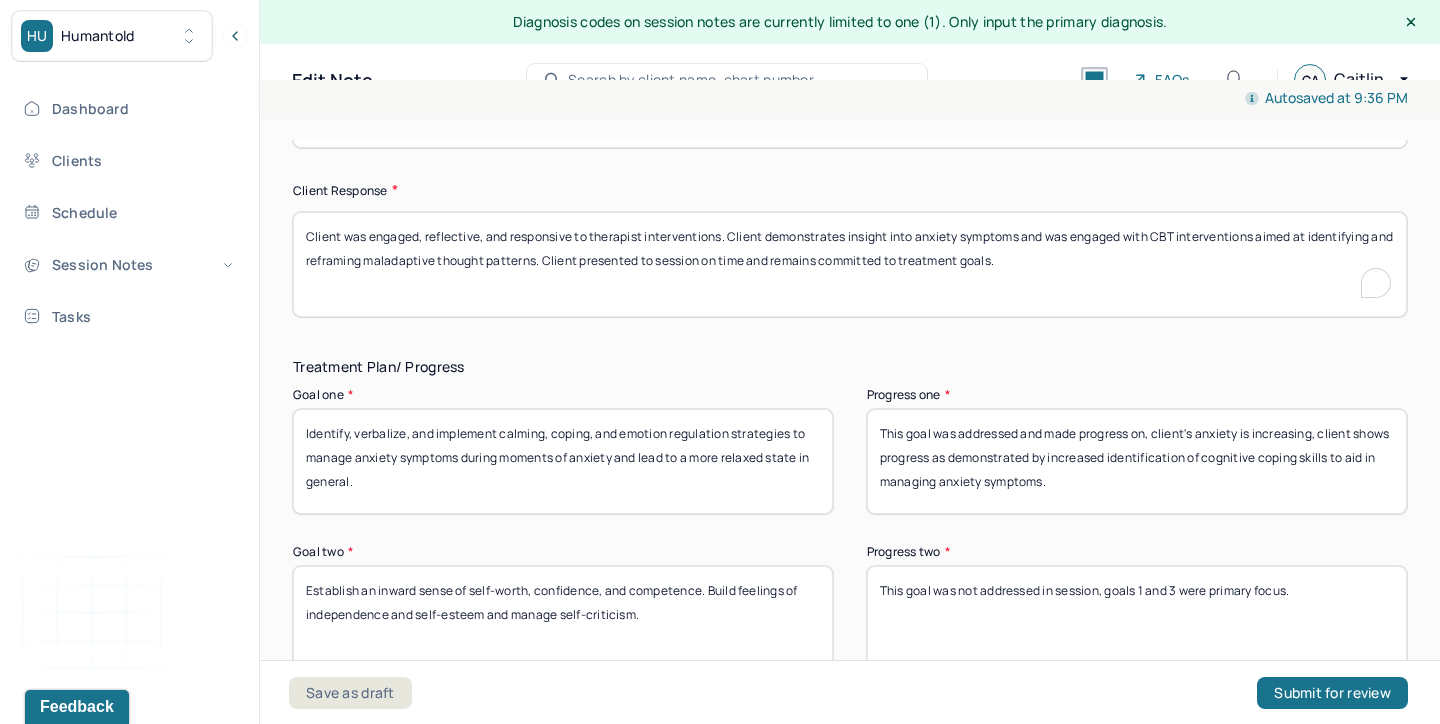 drag, startPoint x: 487, startPoint y: 234, endPoint x: 417, endPoint y: 231, distance: 70.064255 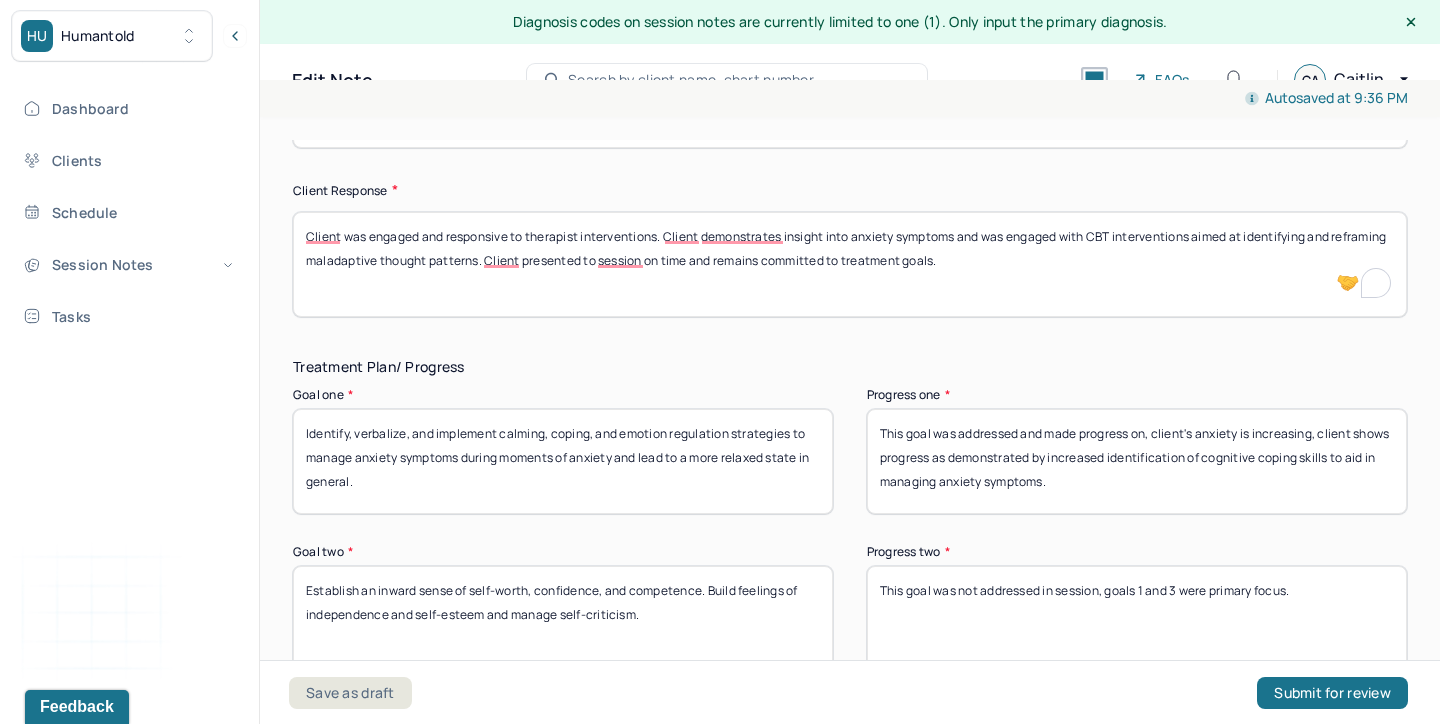click on "Client was engaged and responsive to therapist interventions. Client demonstrates insight into anxiety symptoms and was engaged with CBT interventions aimed at identifying and reframing maladaptive thought patterns. Client presented to session on time and remains committed to treatment goals." at bounding box center (850, 264) 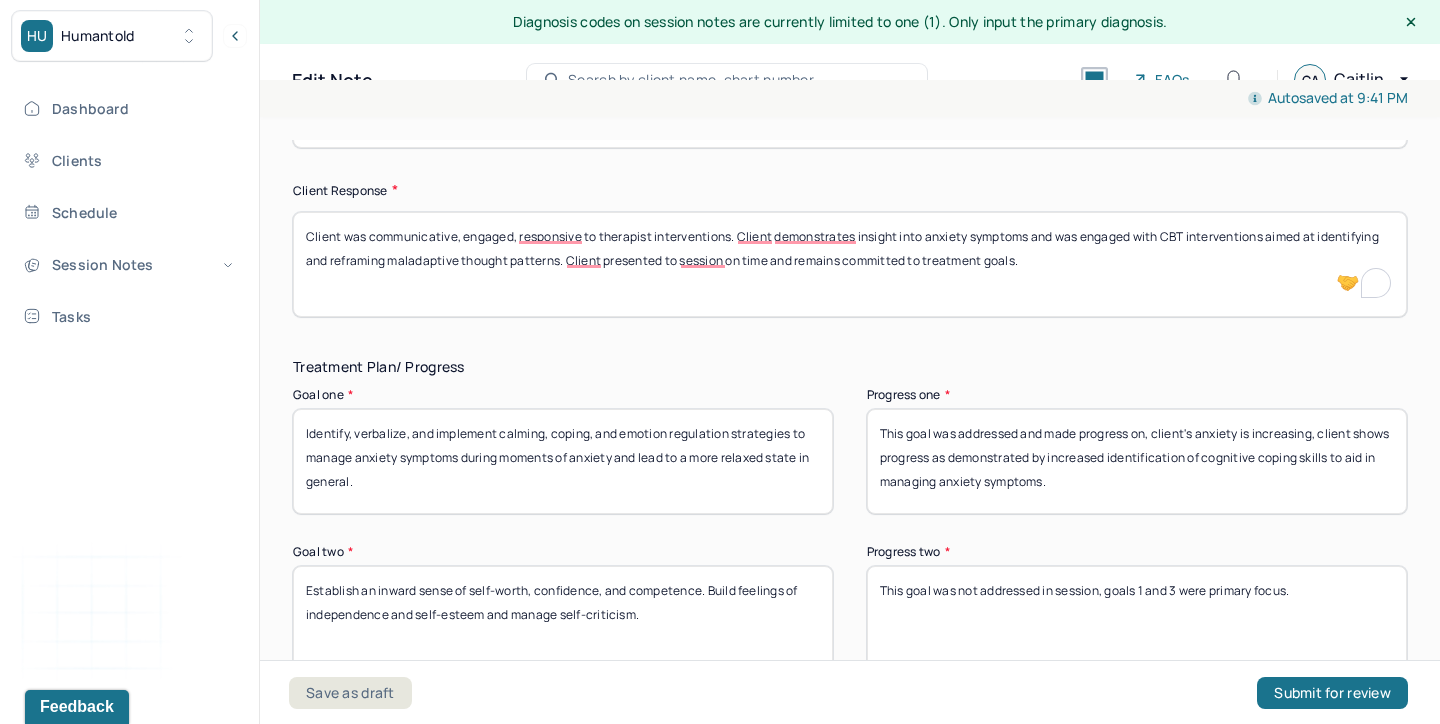drag, startPoint x: 734, startPoint y: 232, endPoint x: 566, endPoint y: 262, distance: 170.65755 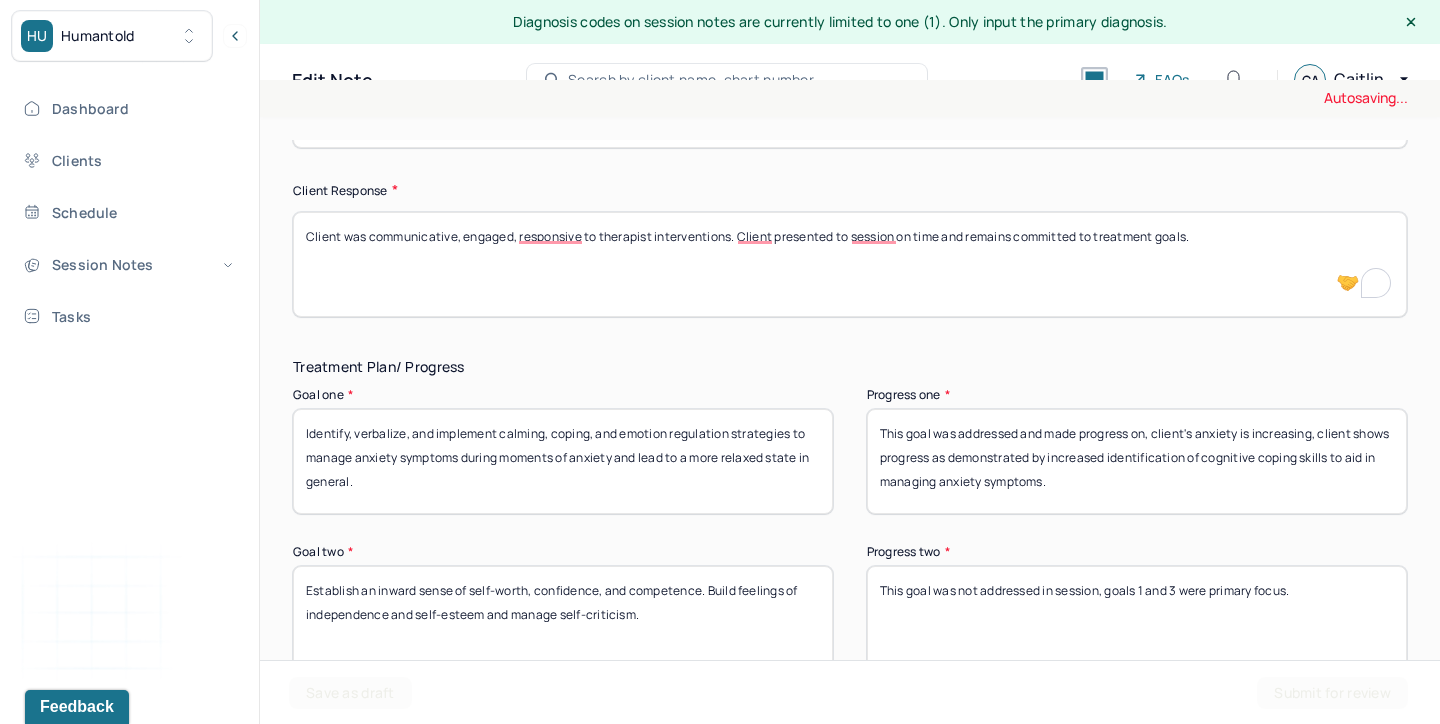 type on "Client was communicative, engaged, responsive to therapist interventions. Client presented to session on time and remains committed to treatment goals." 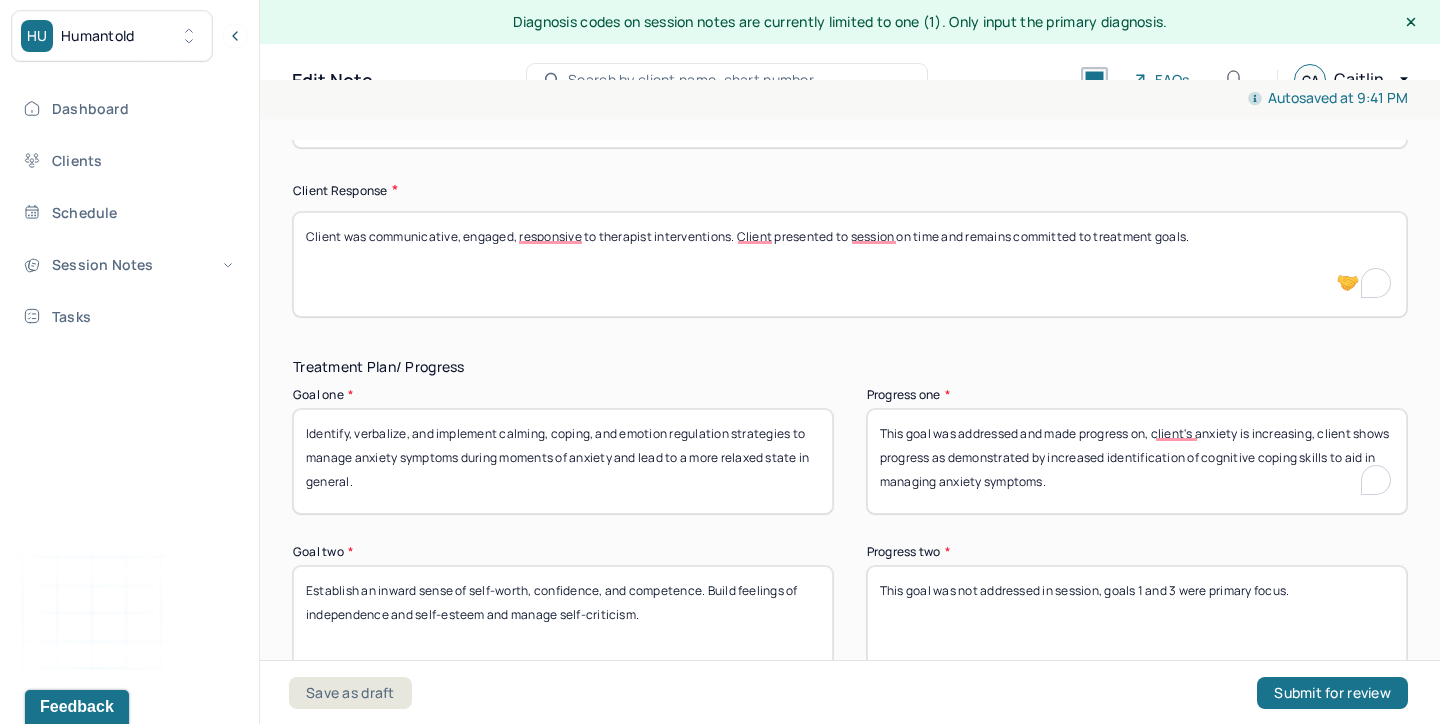 drag, startPoint x: 1155, startPoint y: 432, endPoint x: 1208, endPoint y: 532, distance: 113.17685 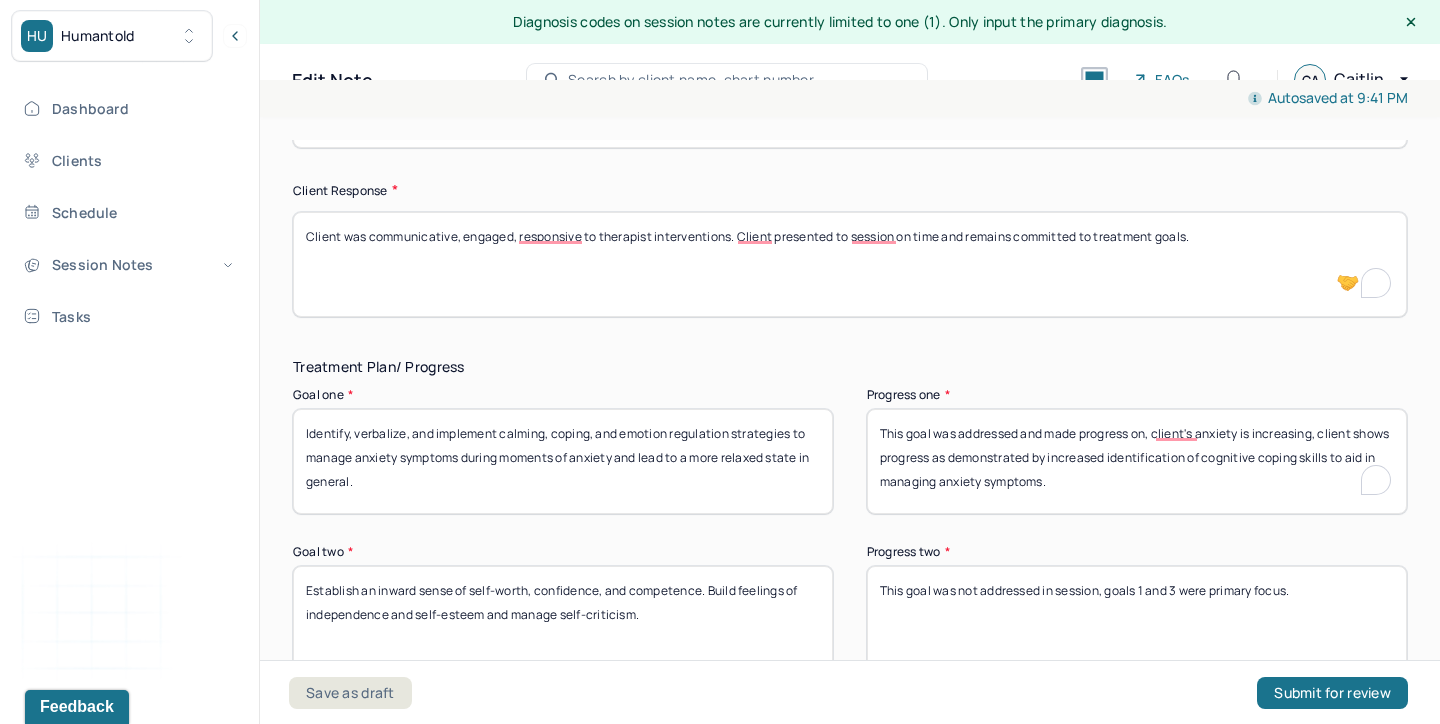 click on "Treatment Plan/ Progress Goal one * Identify, verbalize, and implement calming, coping, and emotion regulation strategies to manage anxiety symptoms during moments of anxiety and lead to a more relaxed state in general.  Progress one * This goal was addressed and made progress on, client's anxiety is increasing, client shows progress as demonstrated by increased identification of cognitive coping skills to aid in managing anxiety symptoms.  Goal two * Establish an inward sense of self-worth, confidence, and competence. Build feelings of independence and self-esteem and manage self-criticism. Progress two * This goal was not addressed in session, goals 1 and 3 were primary focus.  Goal three (optional) Deepen knowledge and understanding of self and interpersonal relationships, including behavioral and emotional patterns developed in family of origin. Develop interpersonal effectiveness skills to aid in maintaining relationships. Progress three (optional) Communication Factors impacting treatment" at bounding box center [850, 779] 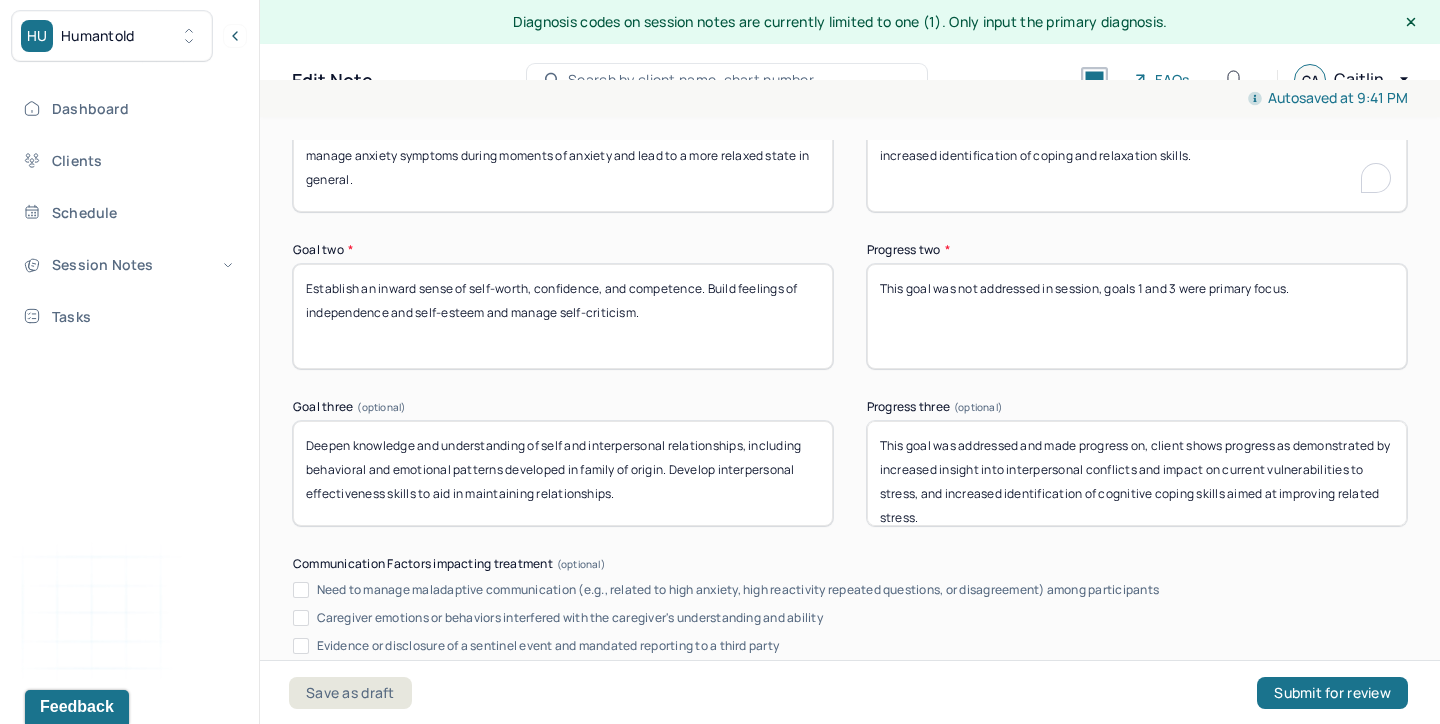 scroll, scrollTop: 3204, scrollLeft: 0, axis: vertical 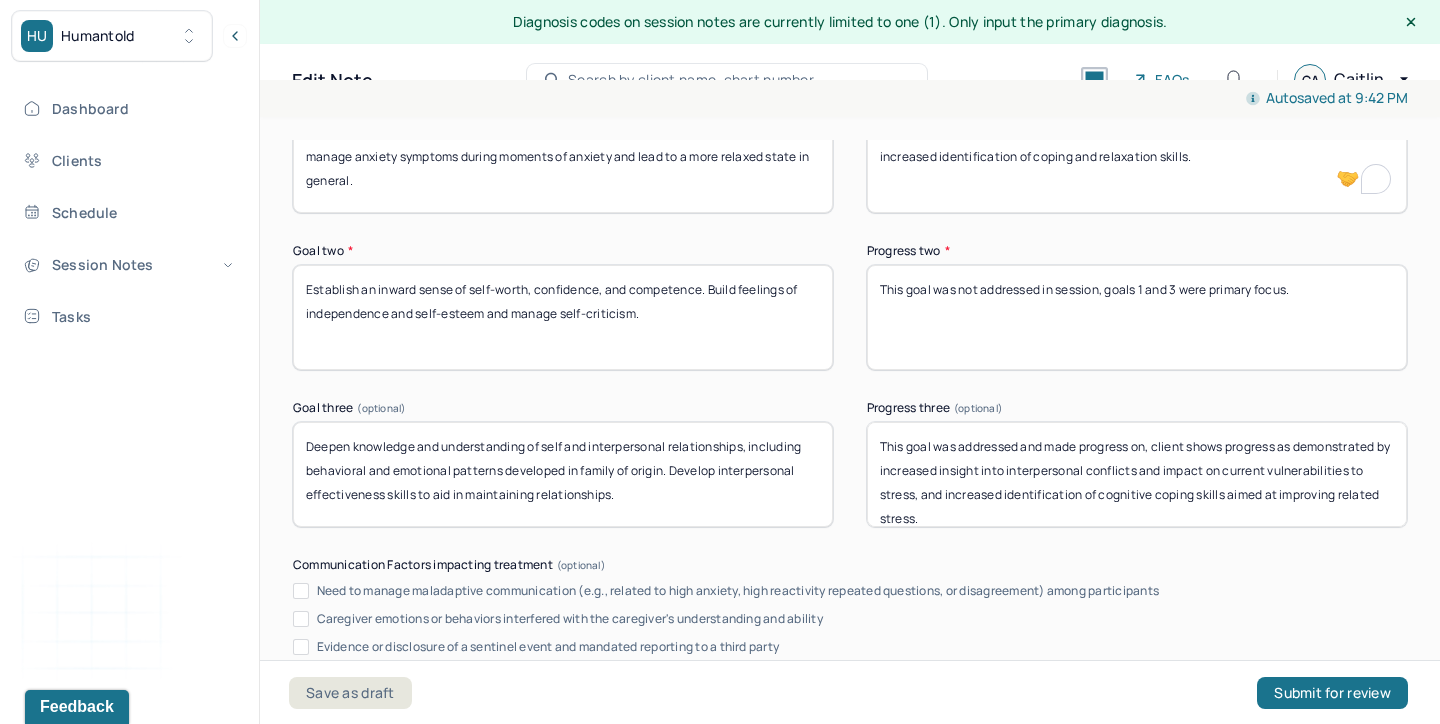 type on "This goal was addressed and made progress on, client shows progress as demonstrated by increased identification of coping and relaxation skills." 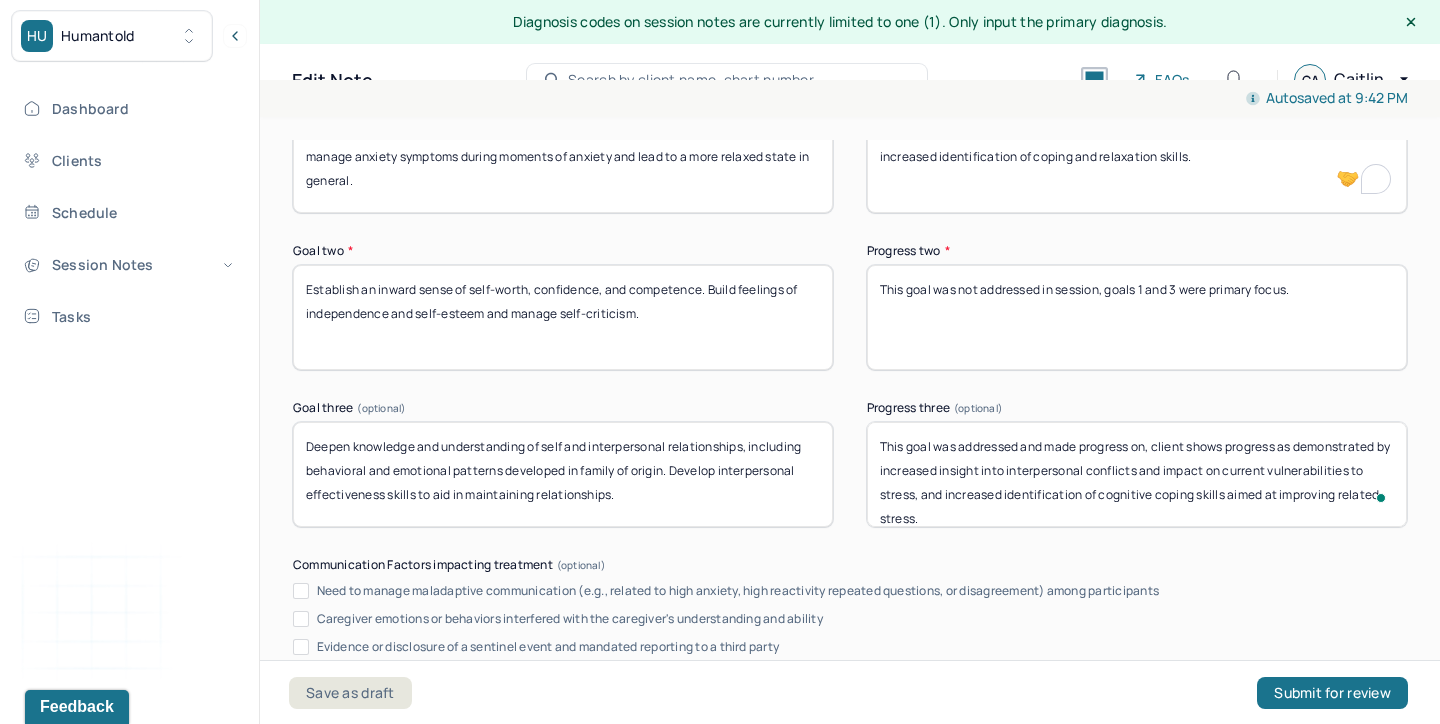 drag, startPoint x: 945, startPoint y: 495, endPoint x: 1076, endPoint y: 476, distance: 132.3707 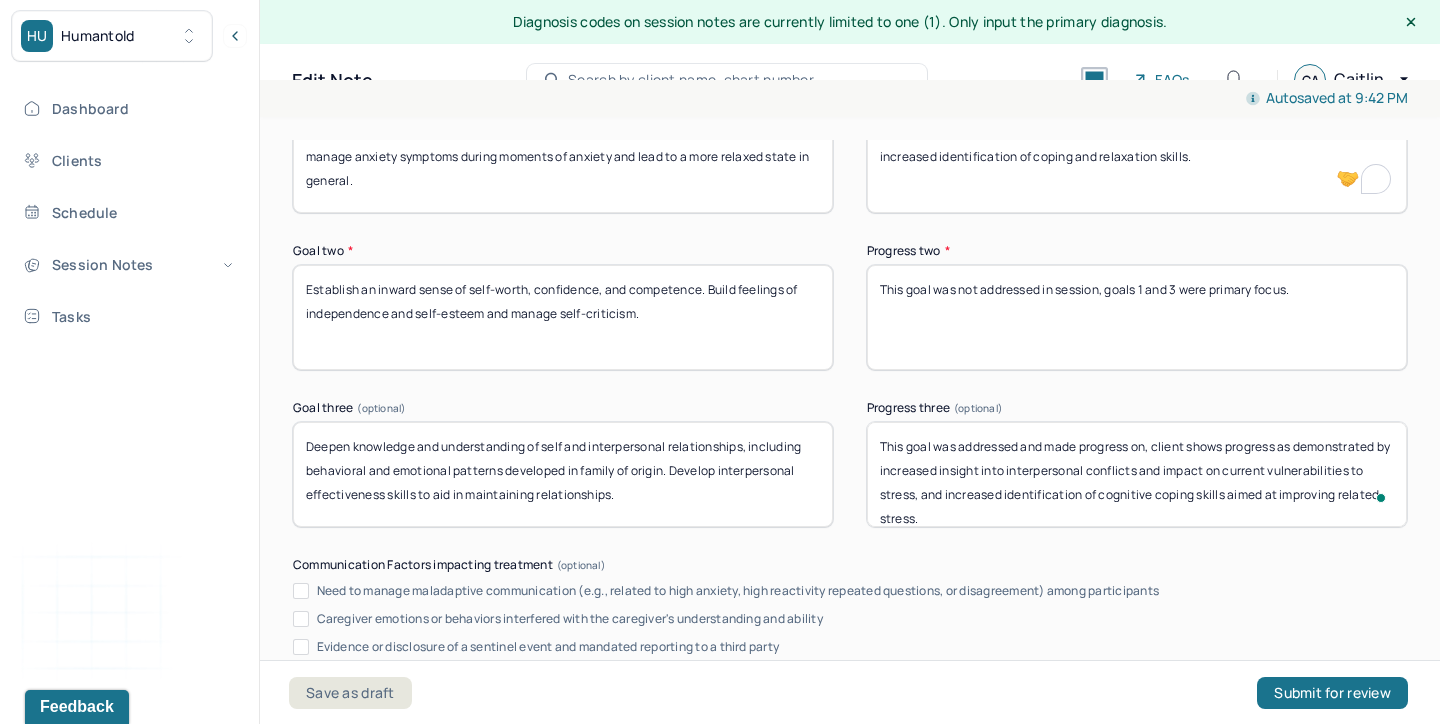 click on "This goal was addressed and made progress on, client shows progress as demonstrated by increased insight into interpersonal conflicts and impact on current vulnerabilities to stress, and increased identification of cognitive coping skills aimed at improving related stress." at bounding box center (1137, 474) 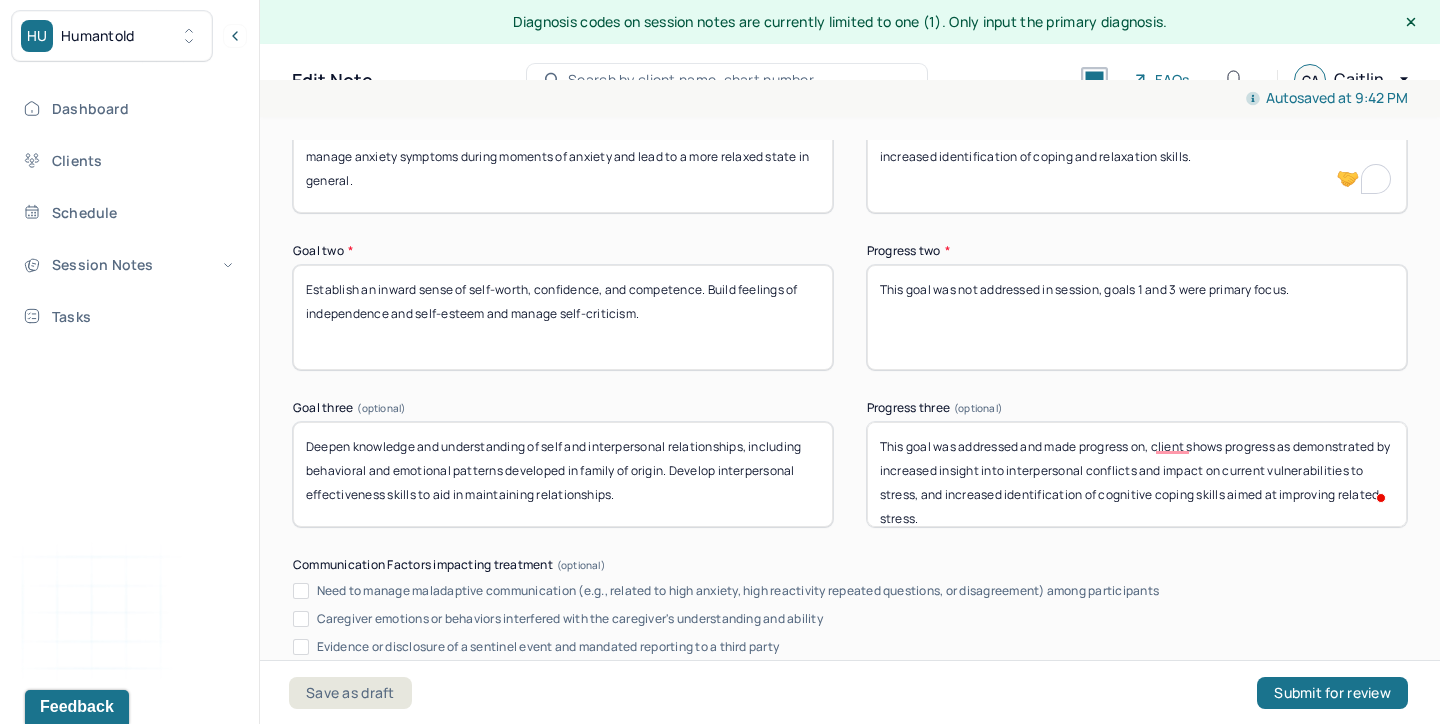 click on "This goal was addressed and made progress on, client shows progress as demonstrated by increased insight into interpersonal conflicts and impact on current vulnerabilities to stress, and increased identification of cognitive coping skills aimed at improving related stress." at bounding box center [1137, 474] 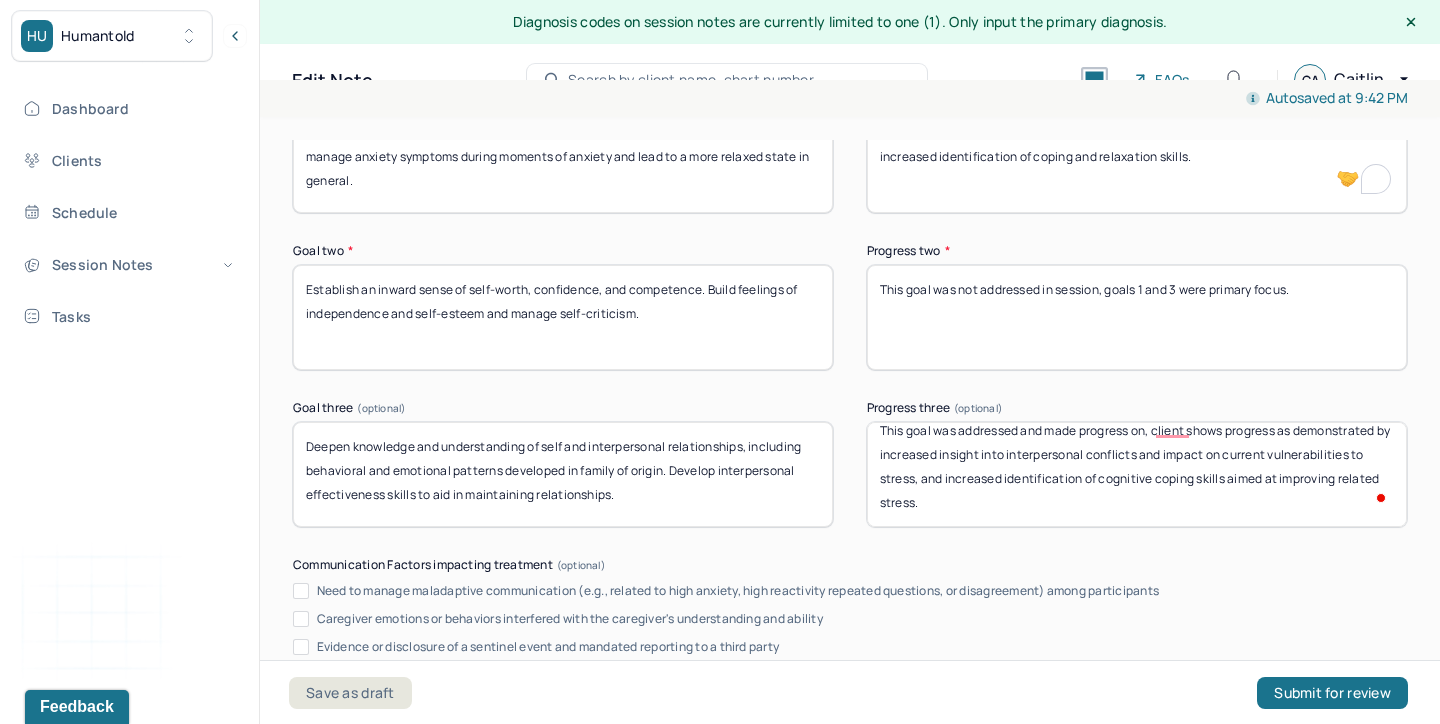 drag, startPoint x: 916, startPoint y: 492, endPoint x: 993, endPoint y: 564, distance: 105.41821 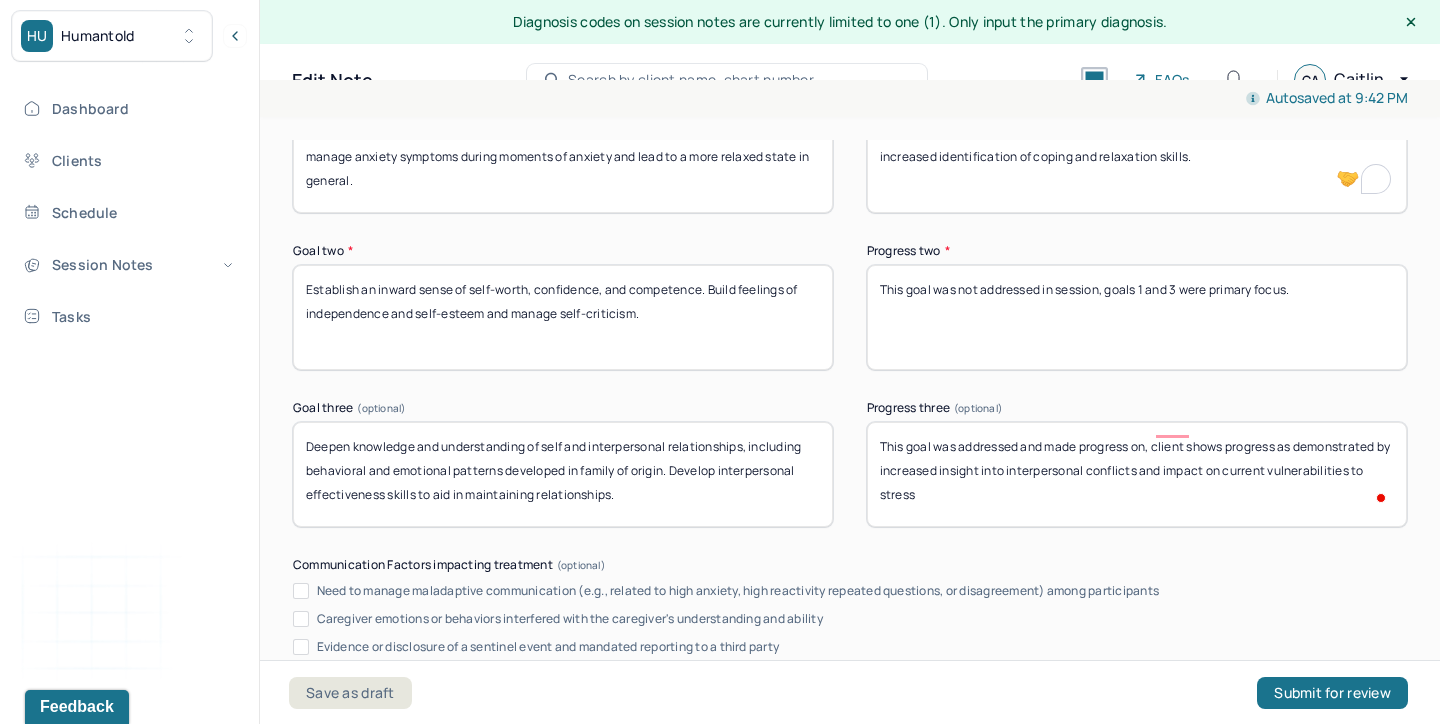 scroll, scrollTop: 0, scrollLeft: 0, axis: both 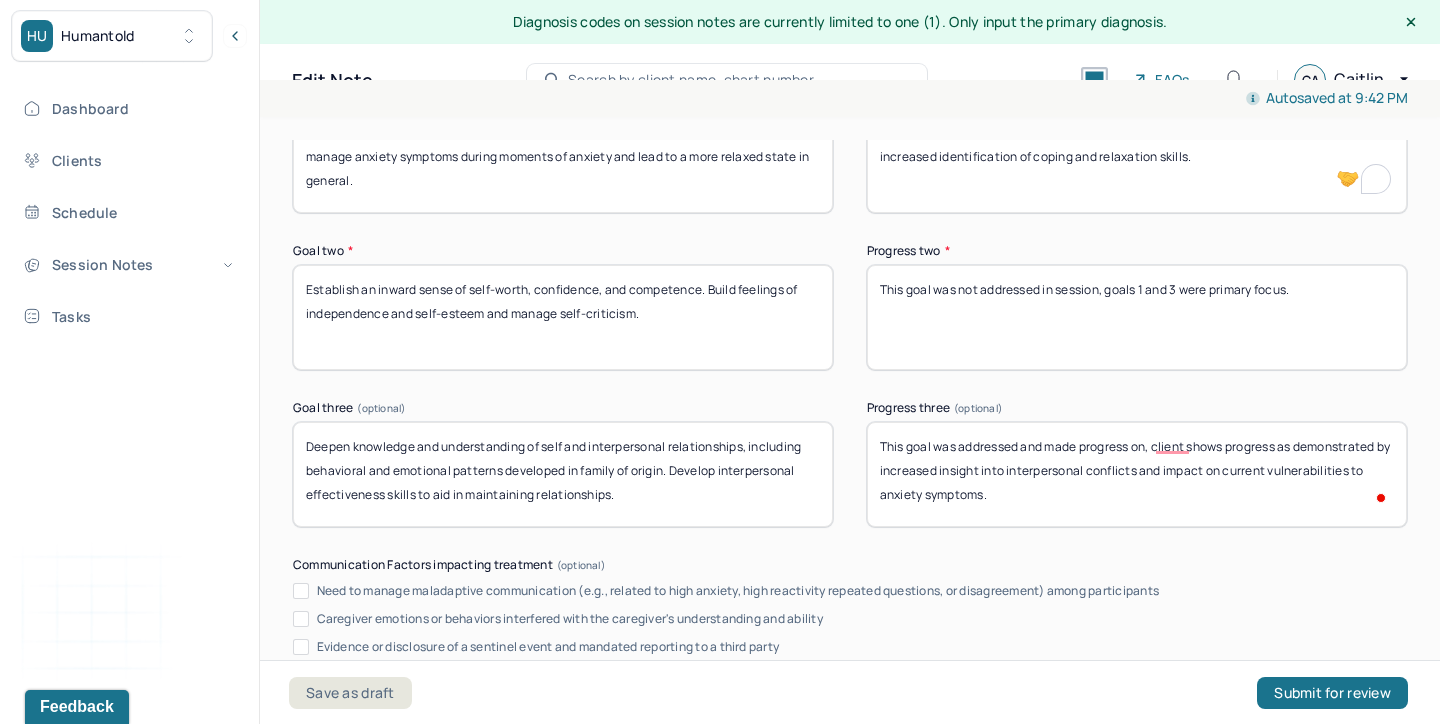 type on "This goal was addressed and made progress on, client shows progress as demonstrated by increased insight into interpersonal conflicts and impact on current vulnerabilities to anxiety symptoms." 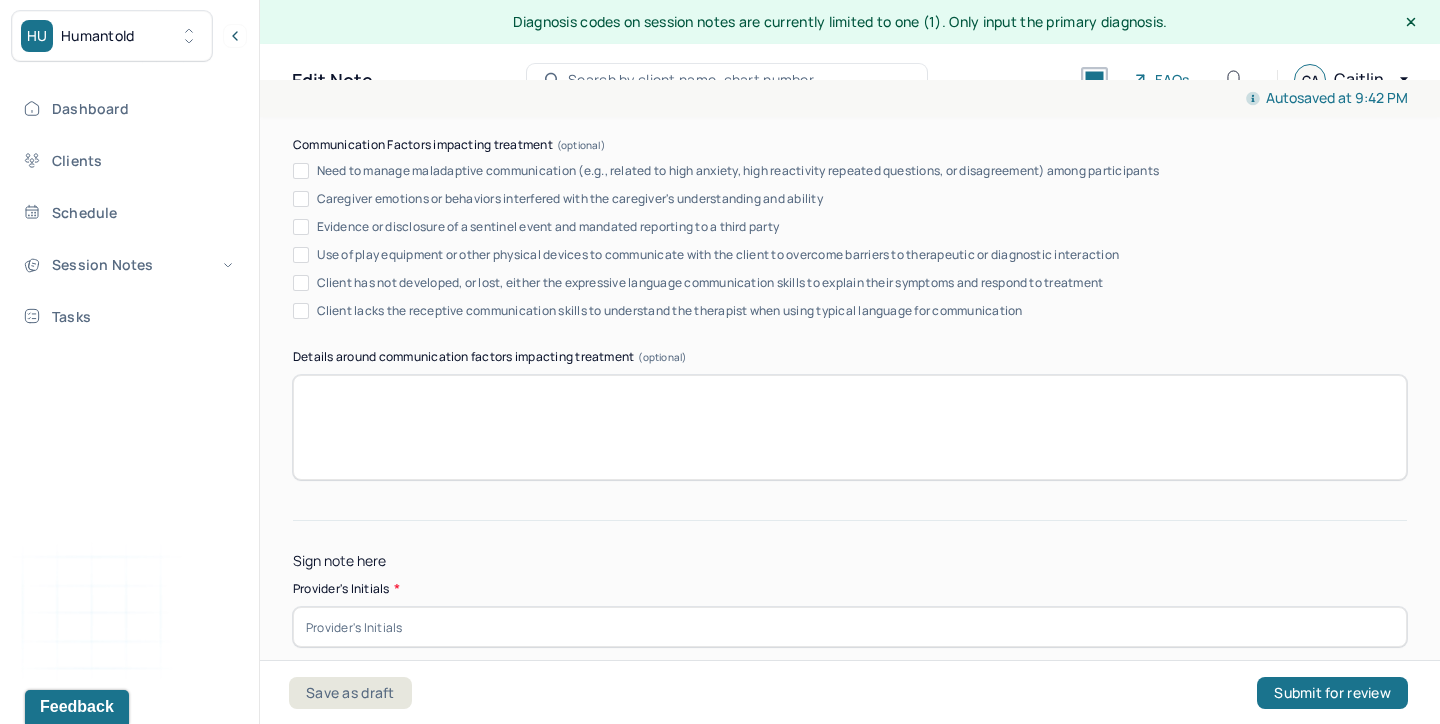 scroll, scrollTop: 3682, scrollLeft: 0, axis: vertical 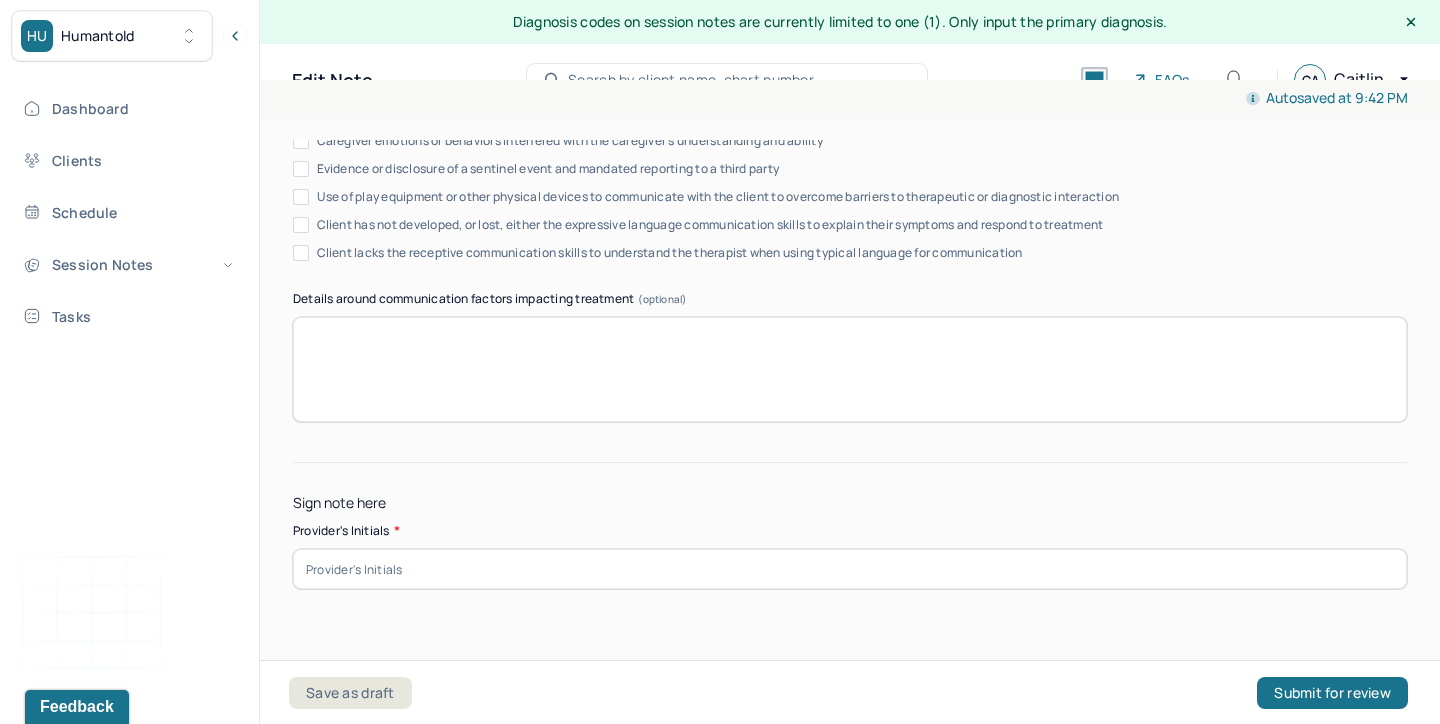 click at bounding box center [850, 569] 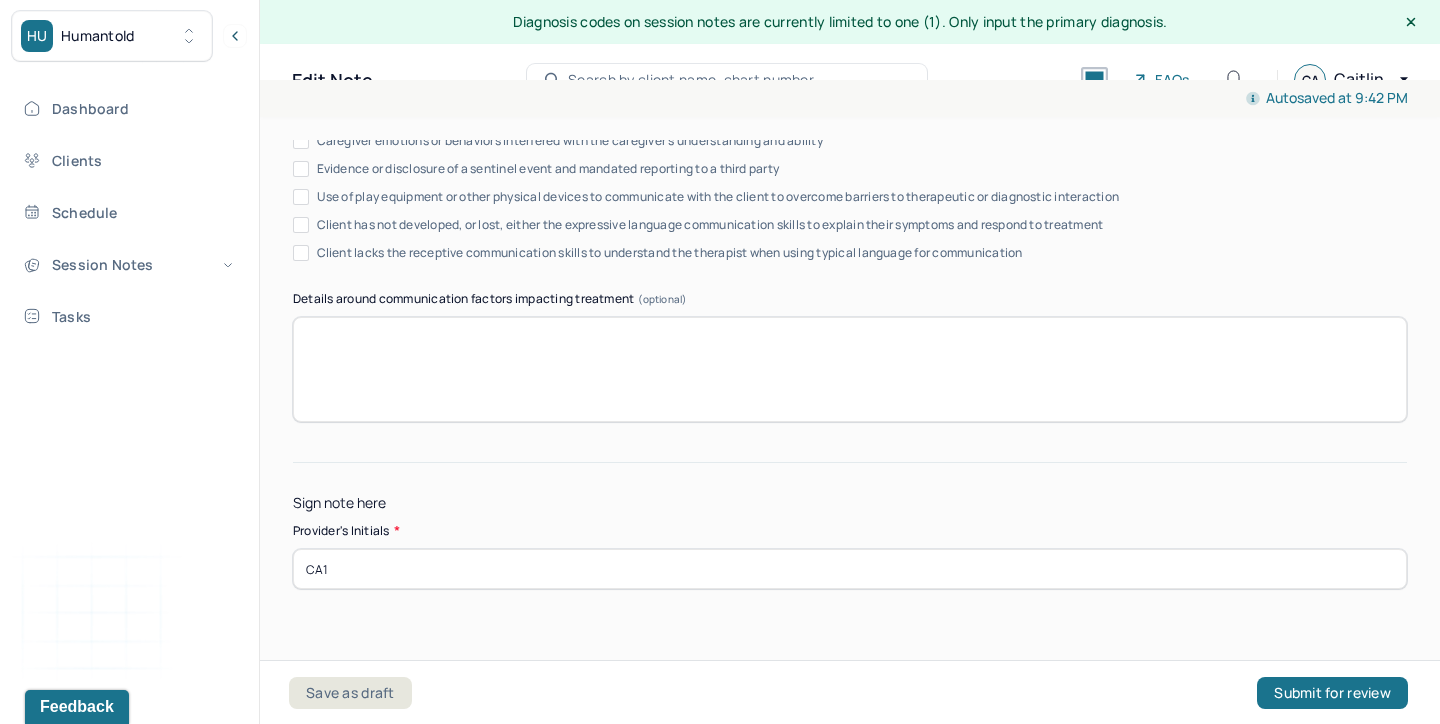 type on "CA1" 